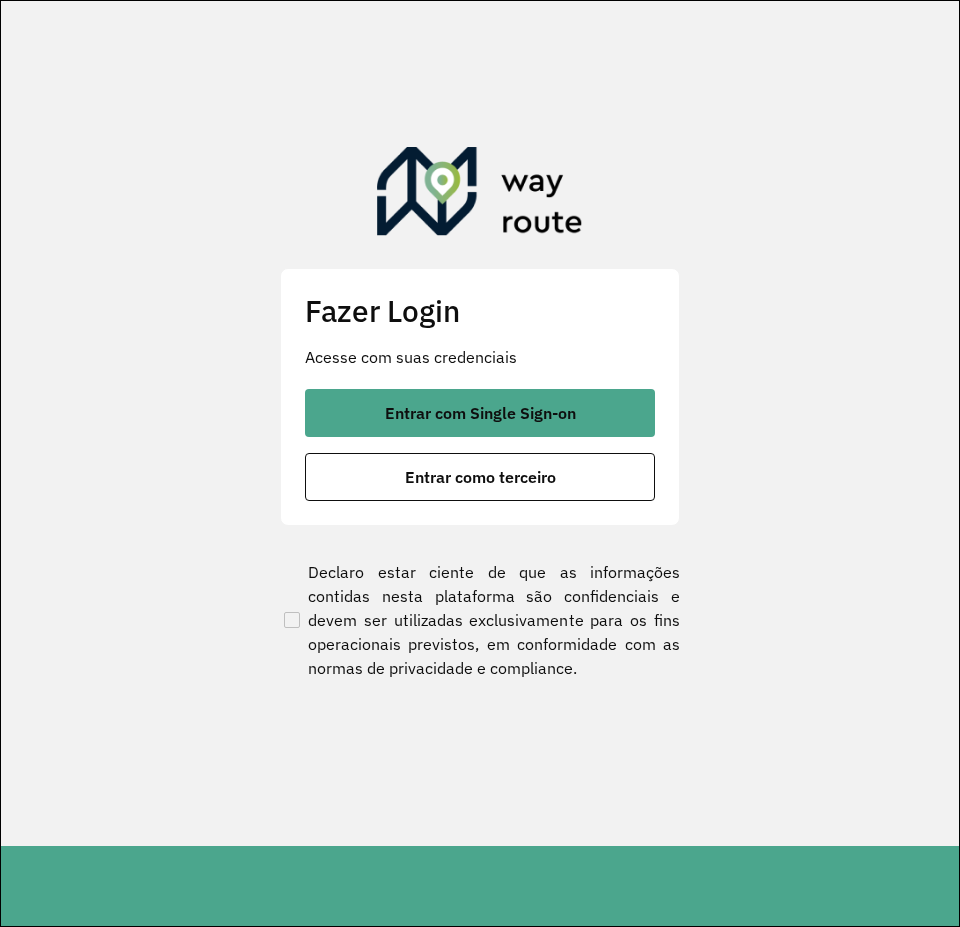 scroll, scrollTop: 0, scrollLeft: 0, axis: both 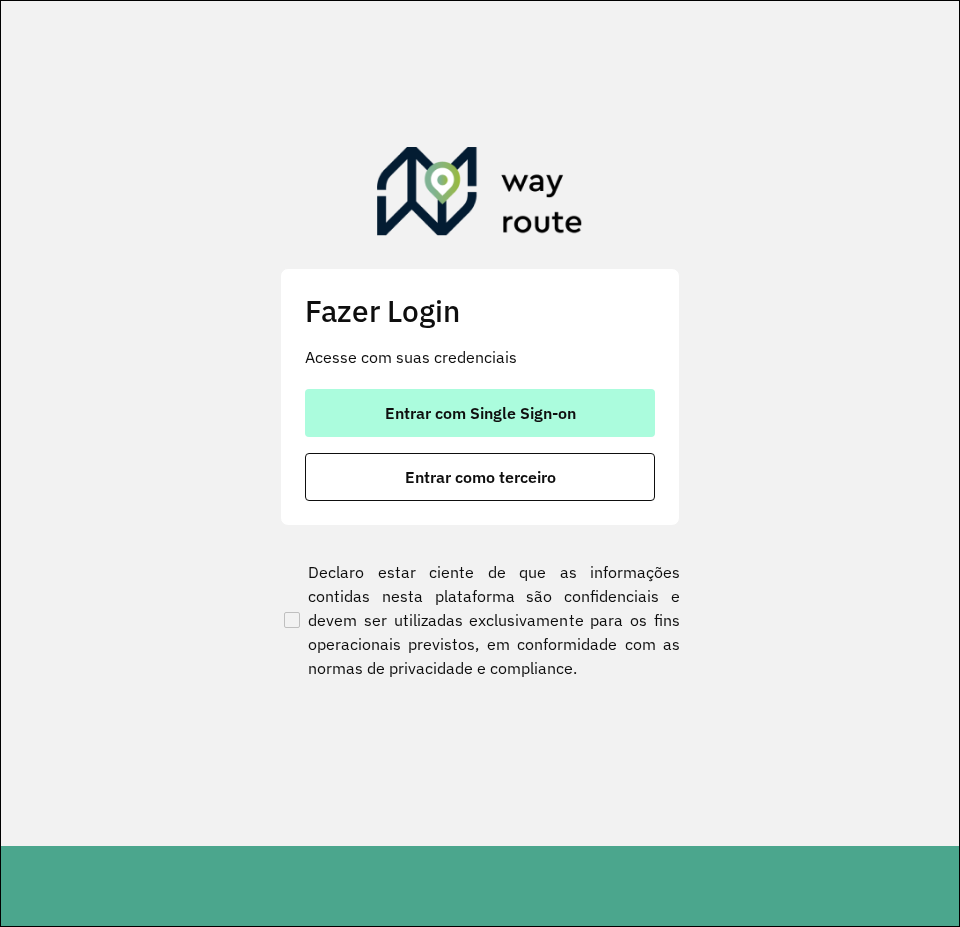 click on "Entrar com Single Sign-on" at bounding box center [480, 413] 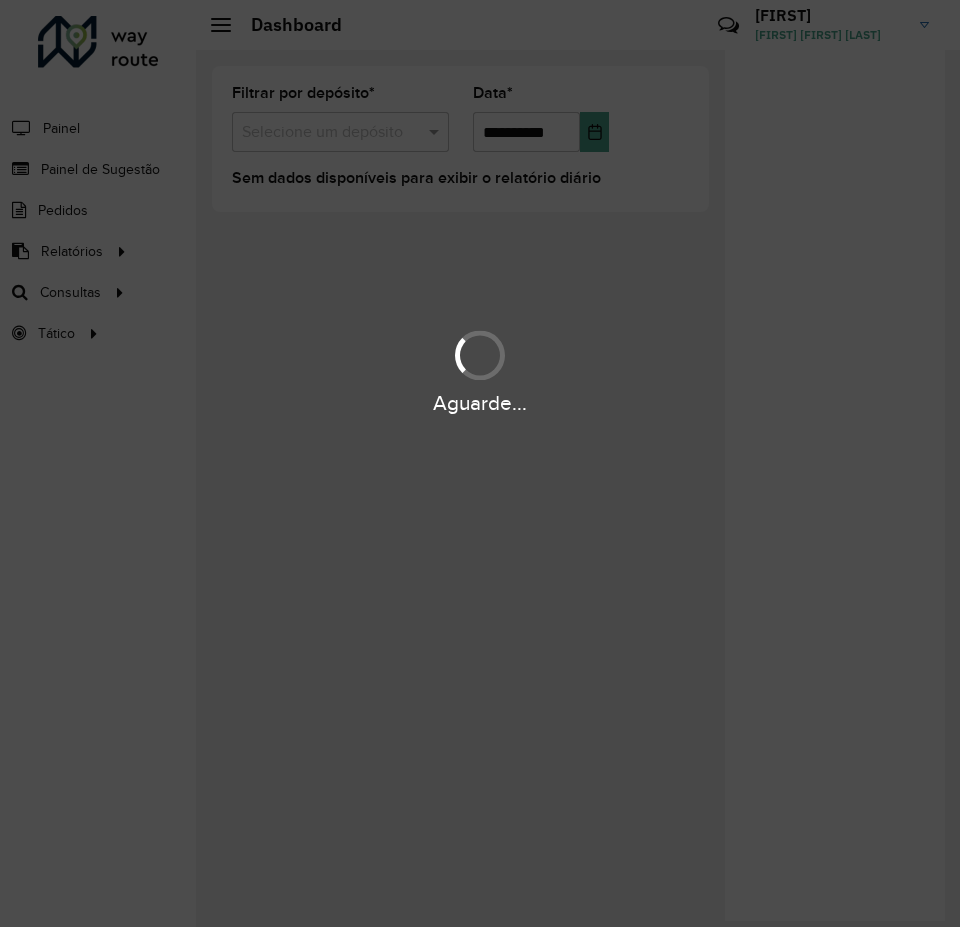 scroll, scrollTop: 0, scrollLeft: 0, axis: both 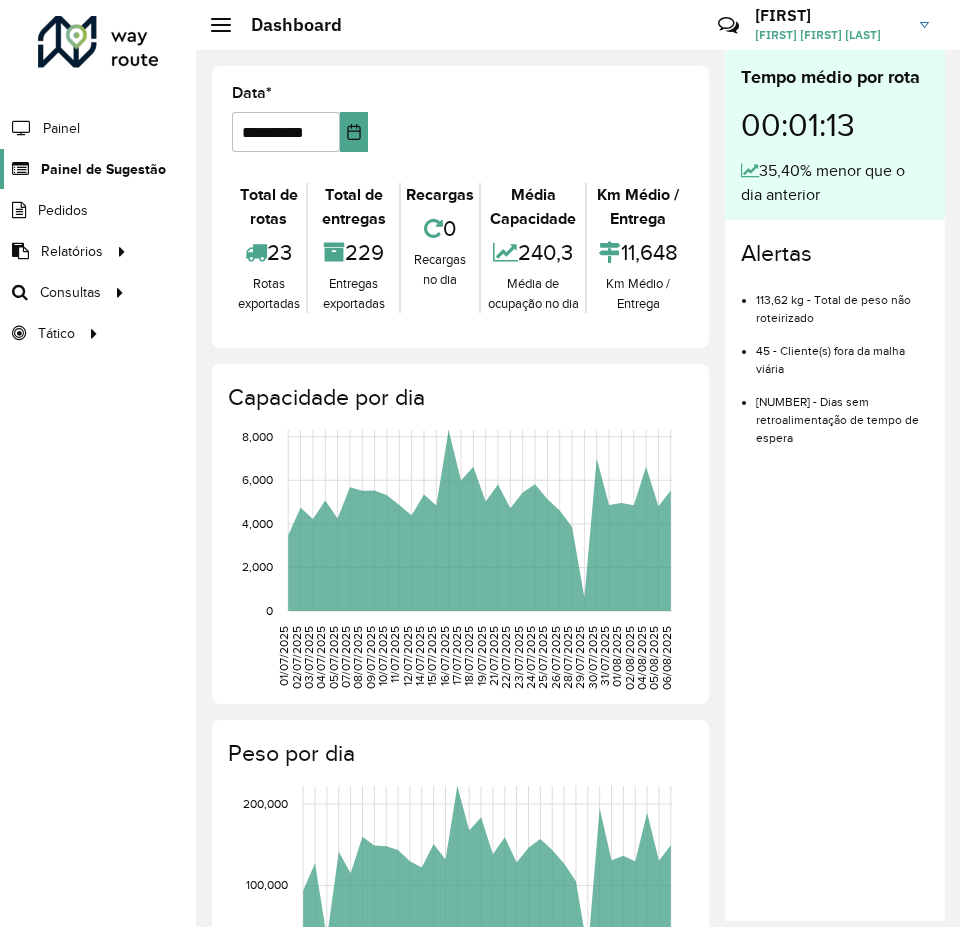 click on "Painel de Sugestão" 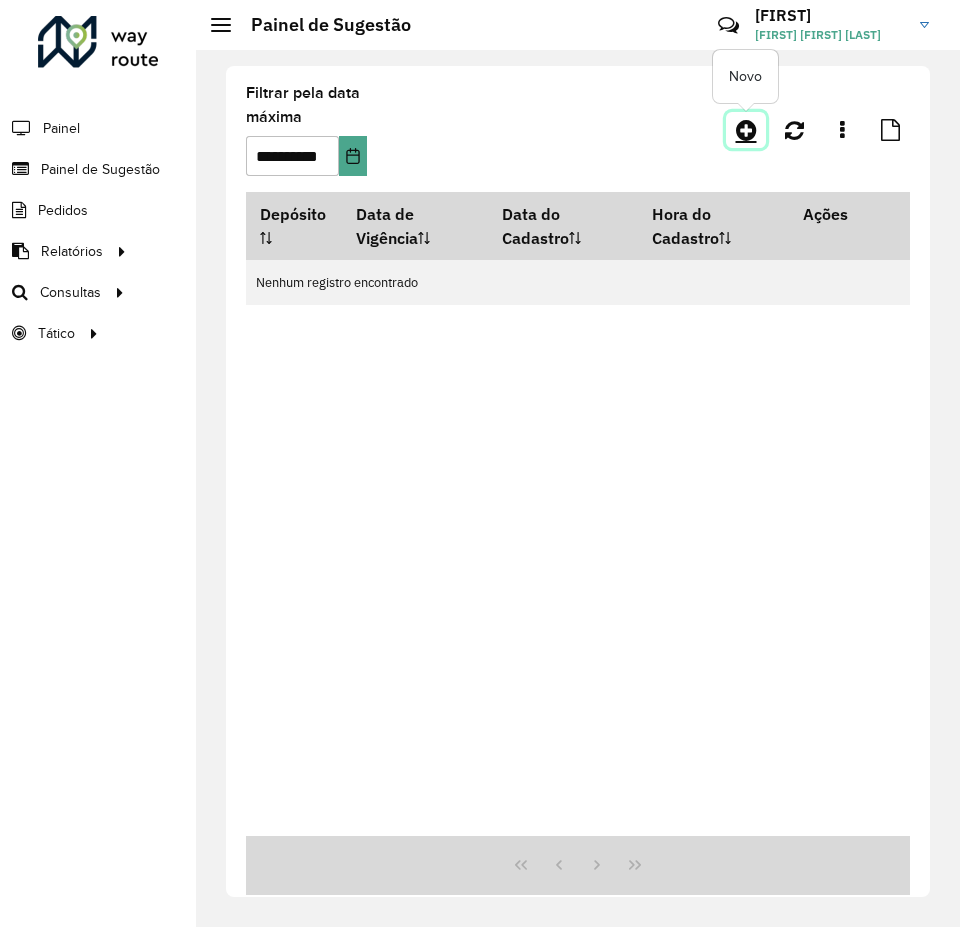 click 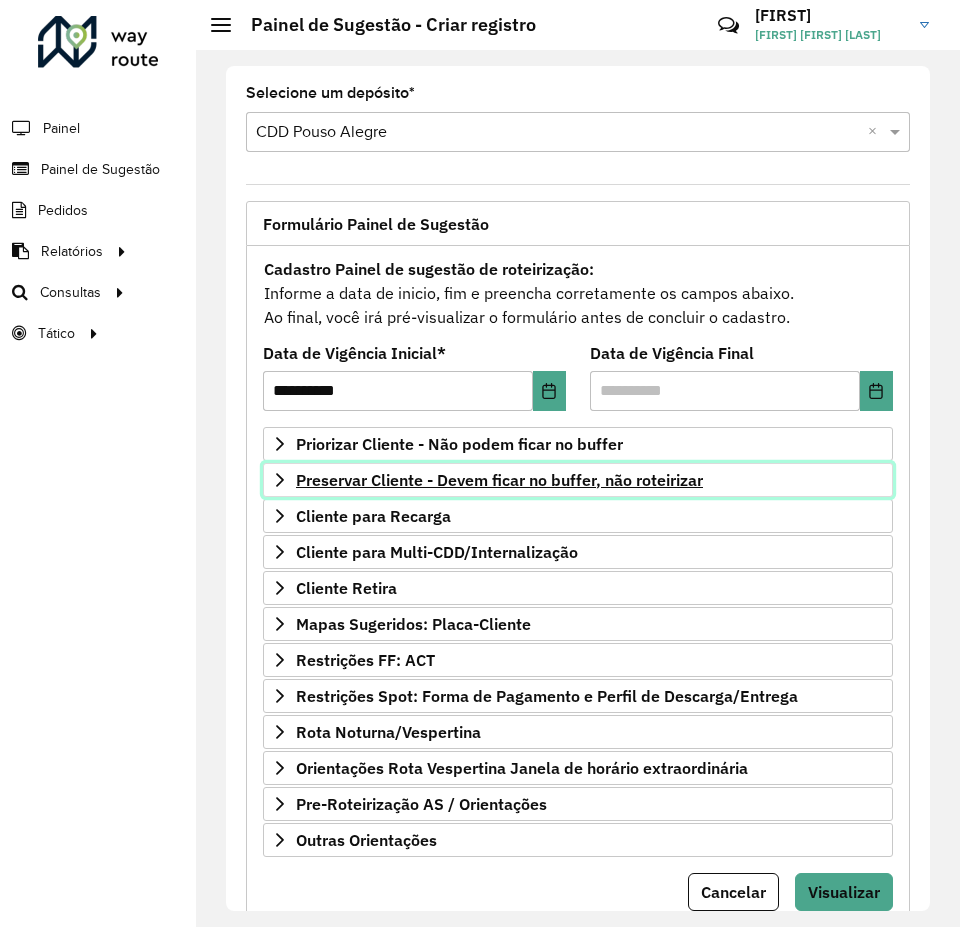 click 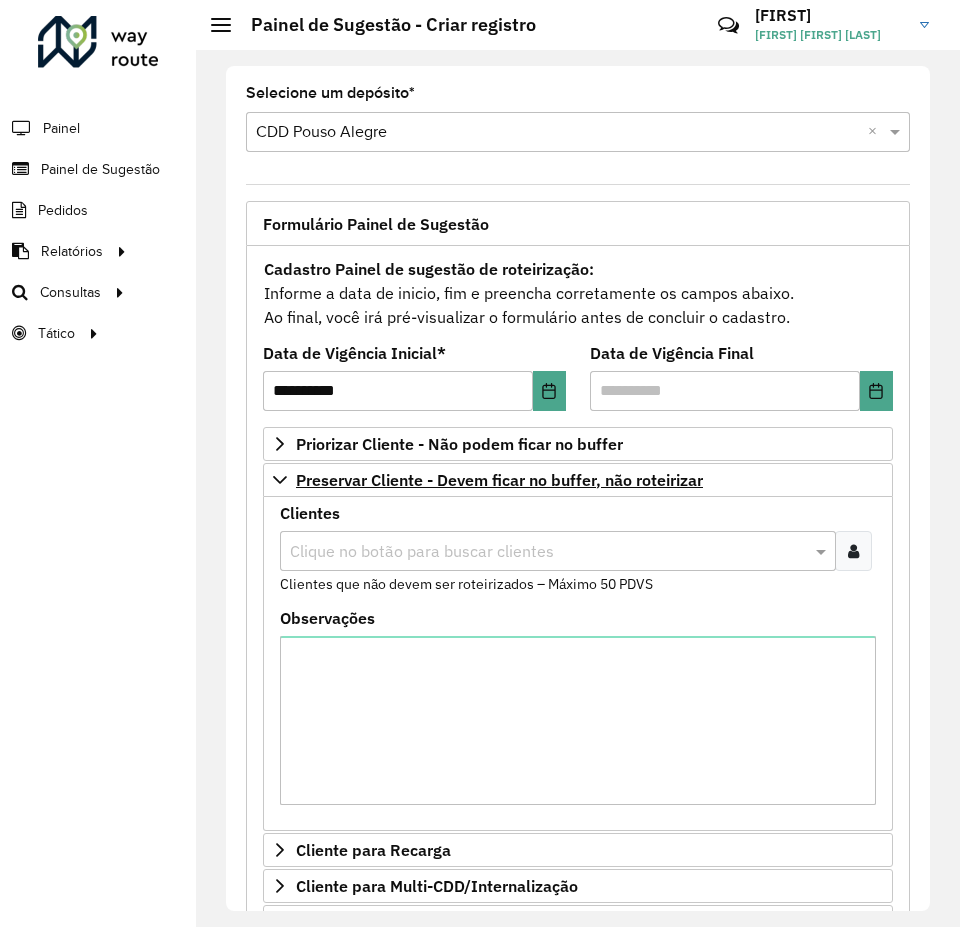 click at bounding box center (548, 552) 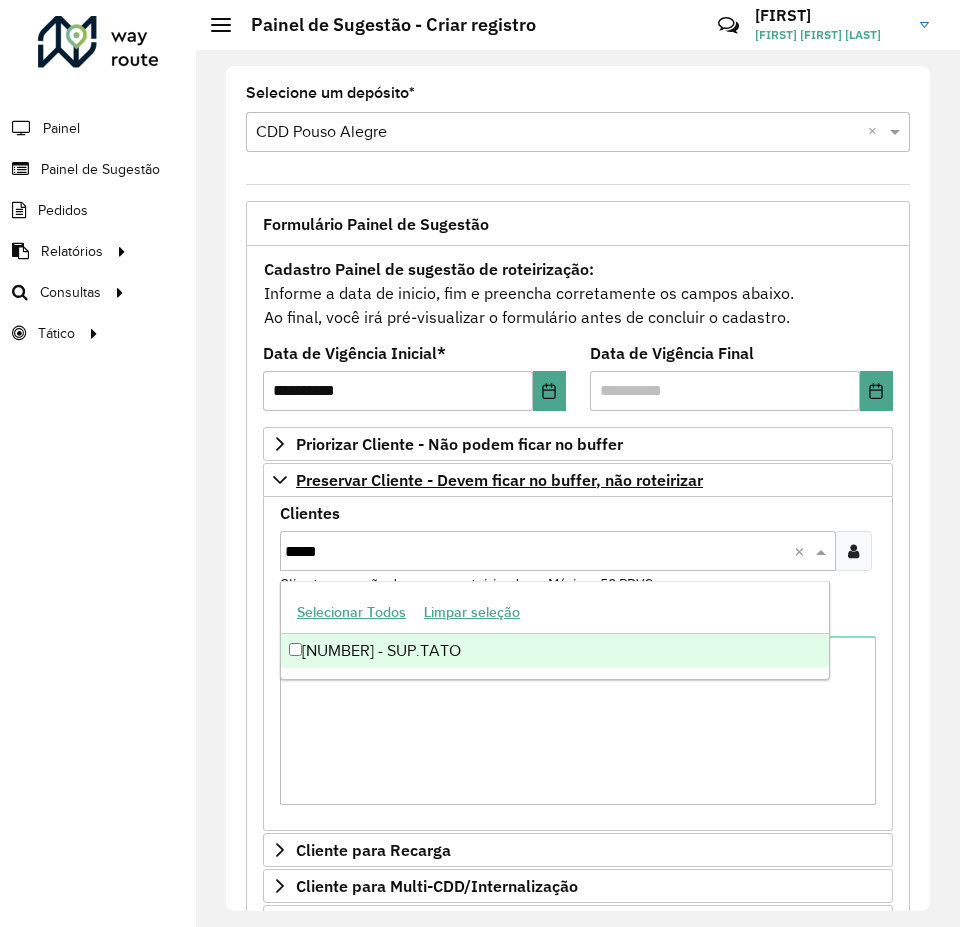 type on "*****" 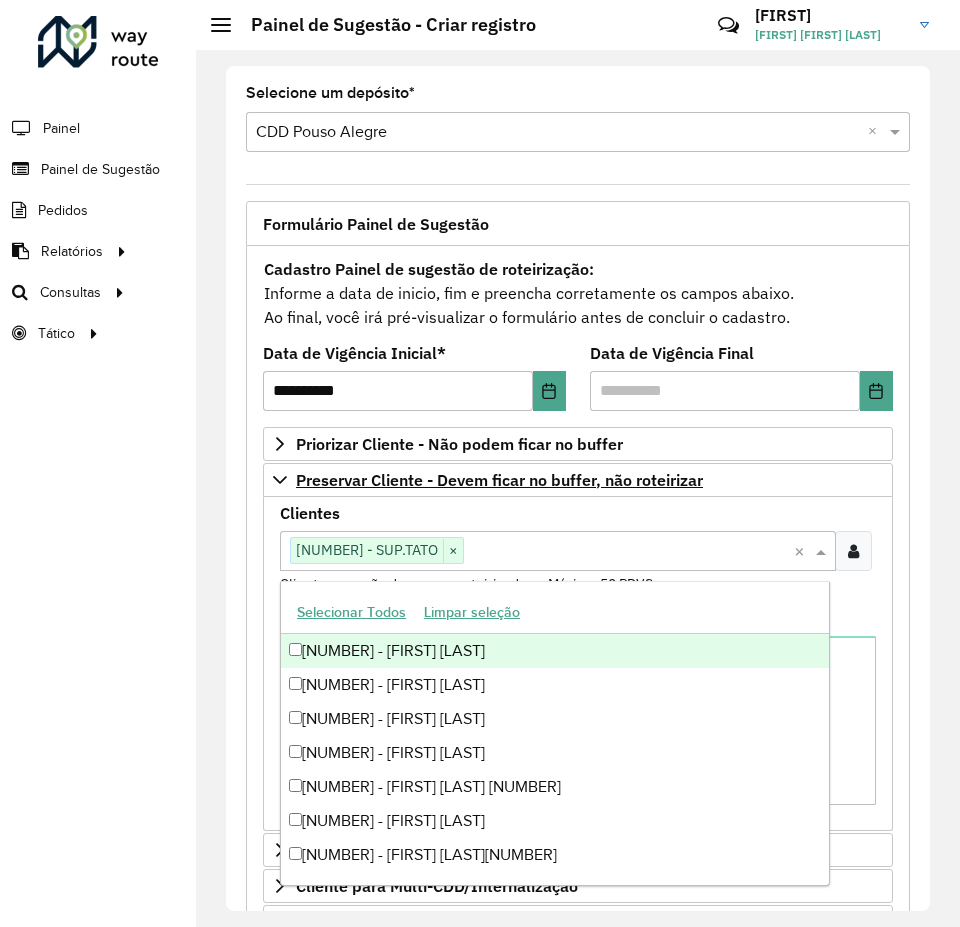 click on "Clientes  Clique no botão para buscar clientes [NUMBER] - [LAST] × × Clientes que não devem ser roteirizados – Máximo 50 PDVS  Observações" at bounding box center [578, 664] 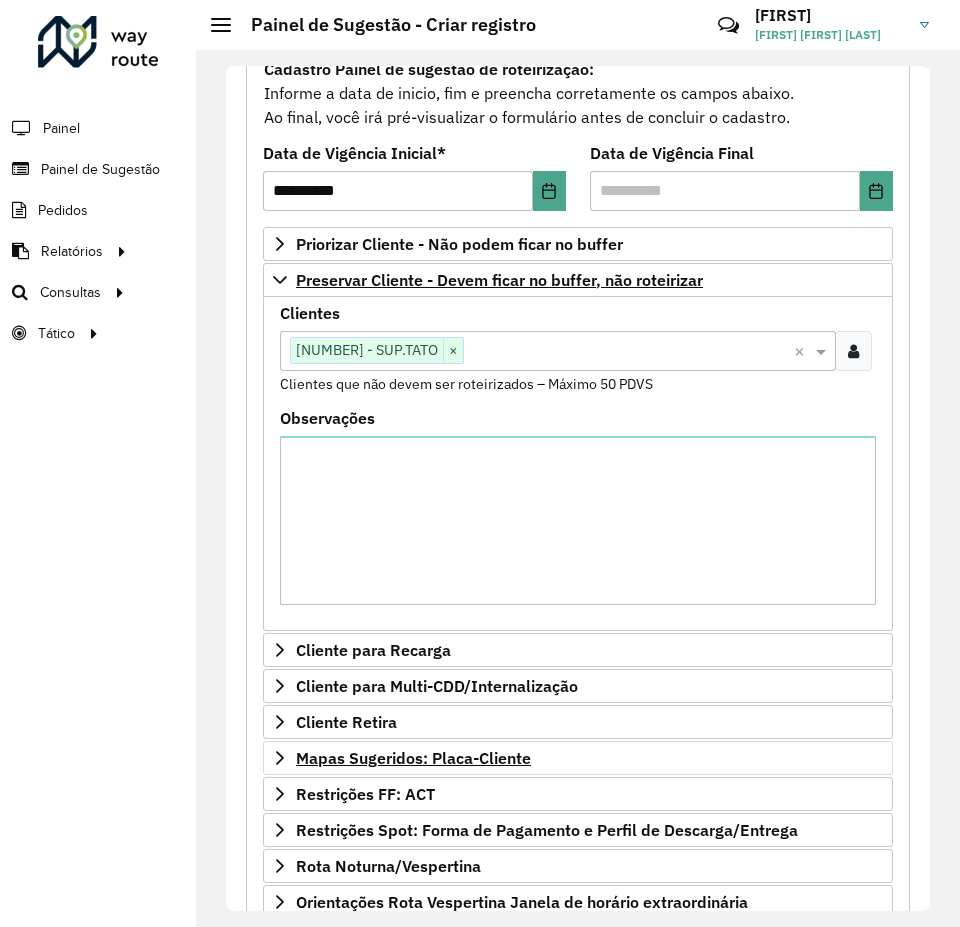 scroll, scrollTop: 400, scrollLeft: 0, axis: vertical 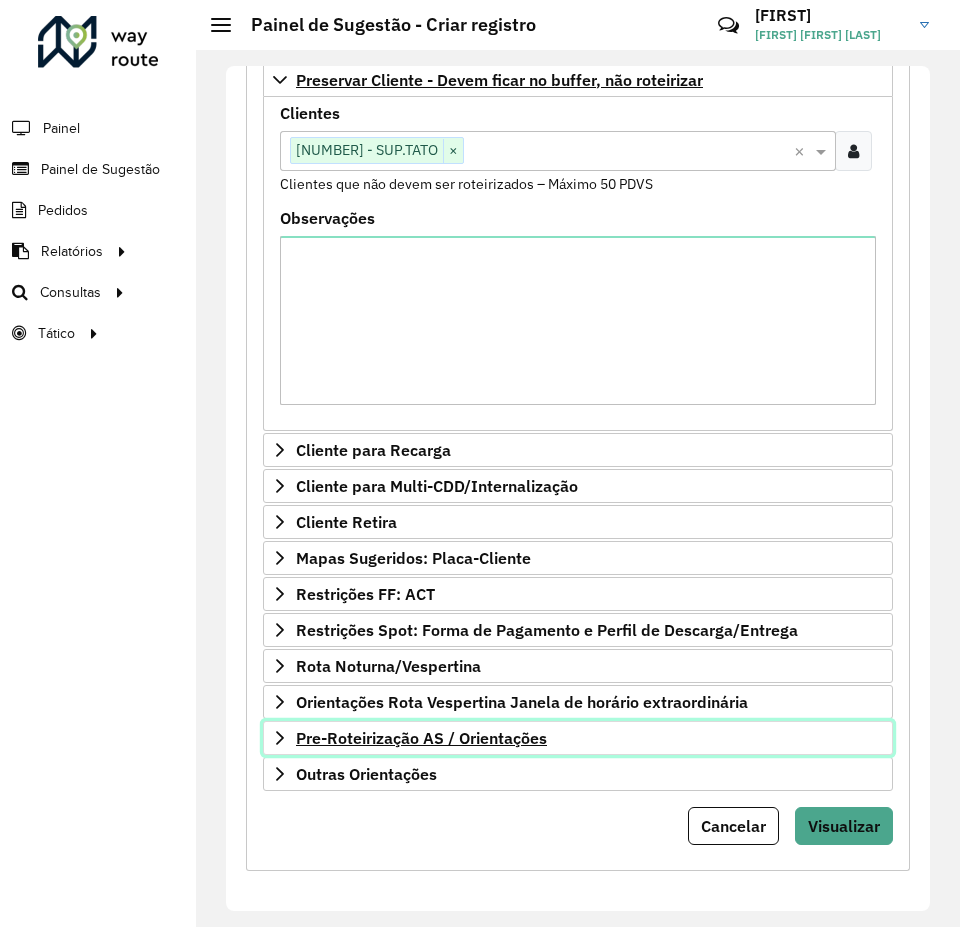 click 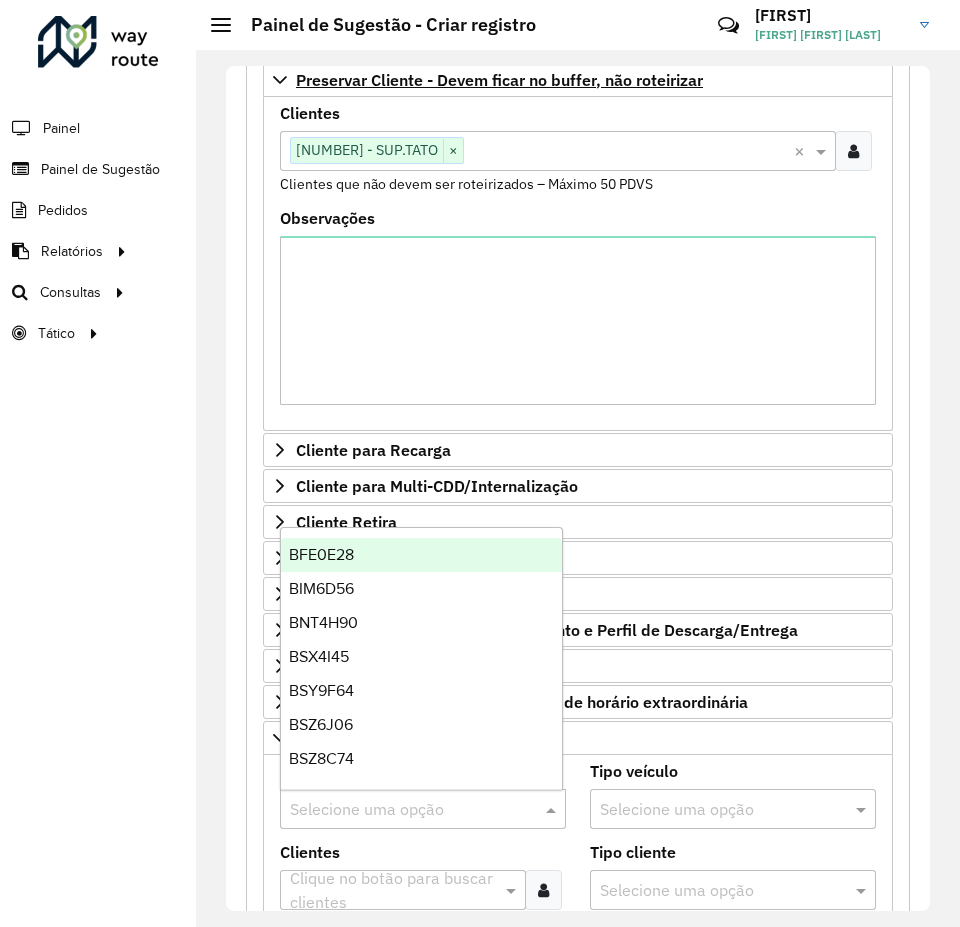 click at bounding box center [403, 810] 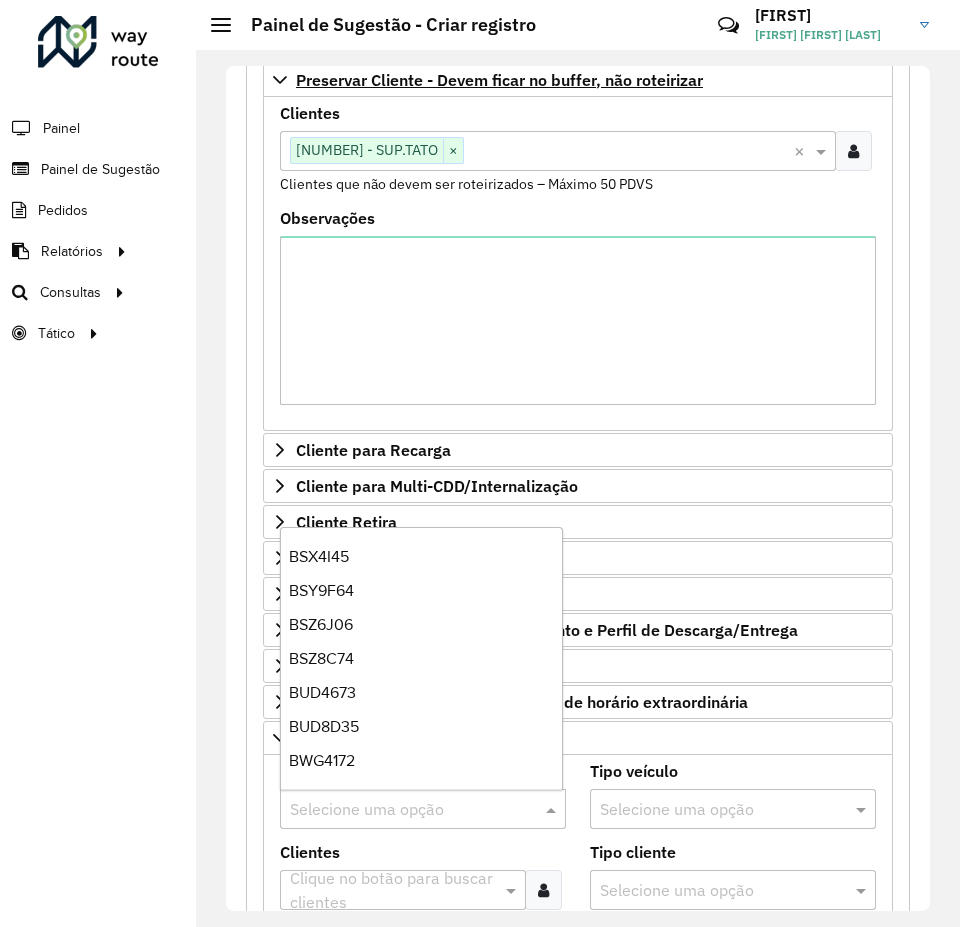 scroll, scrollTop: 0, scrollLeft: 0, axis: both 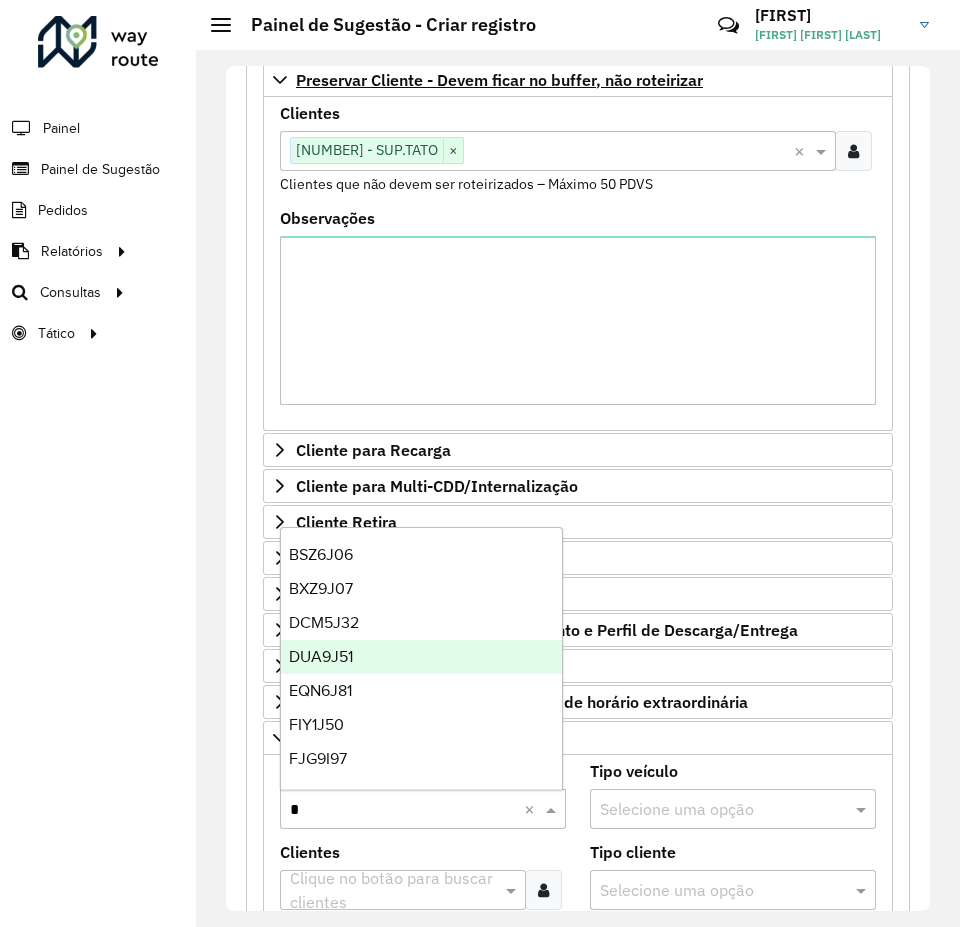 type on "**" 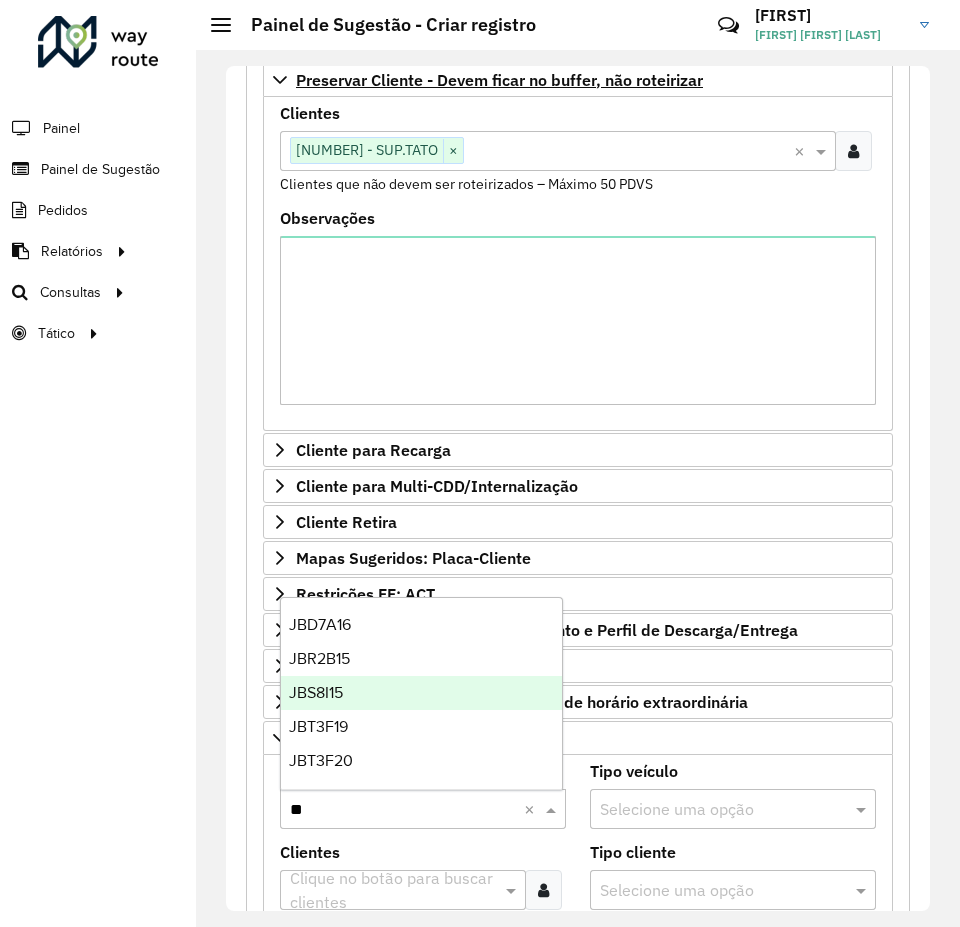 click on "JBS8I15" at bounding box center [421, 693] 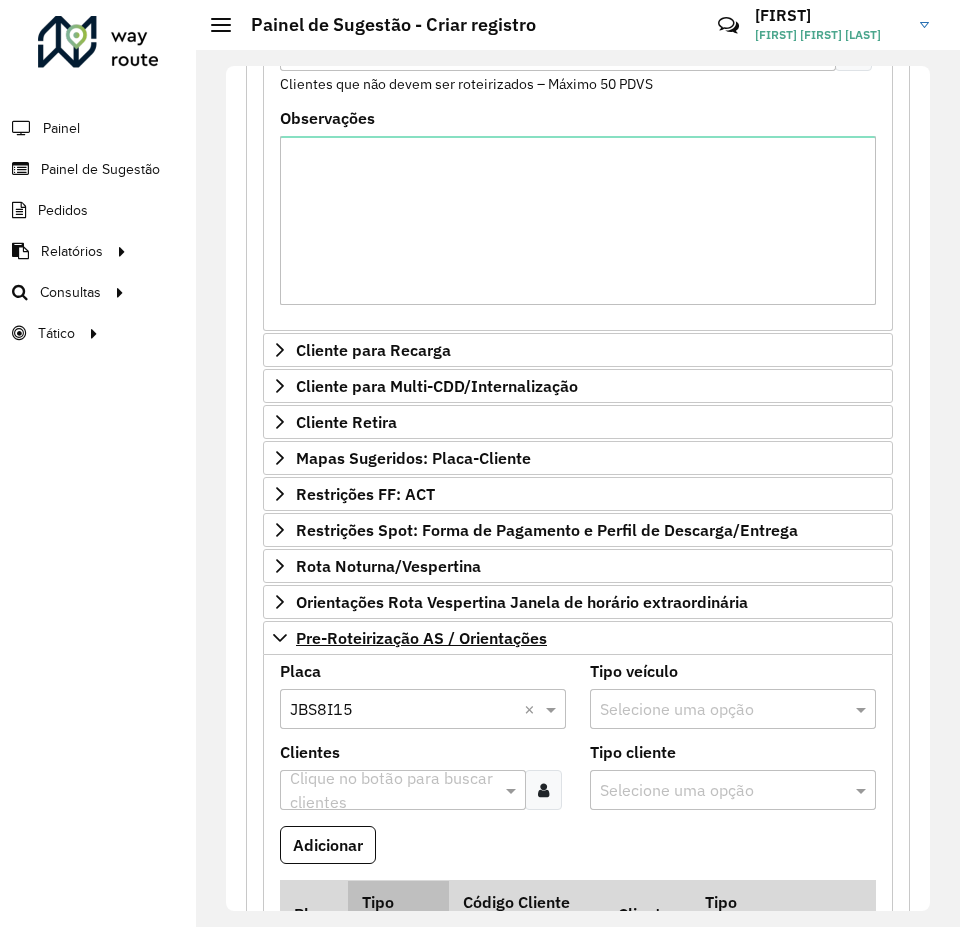 scroll, scrollTop: 600, scrollLeft: 0, axis: vertical 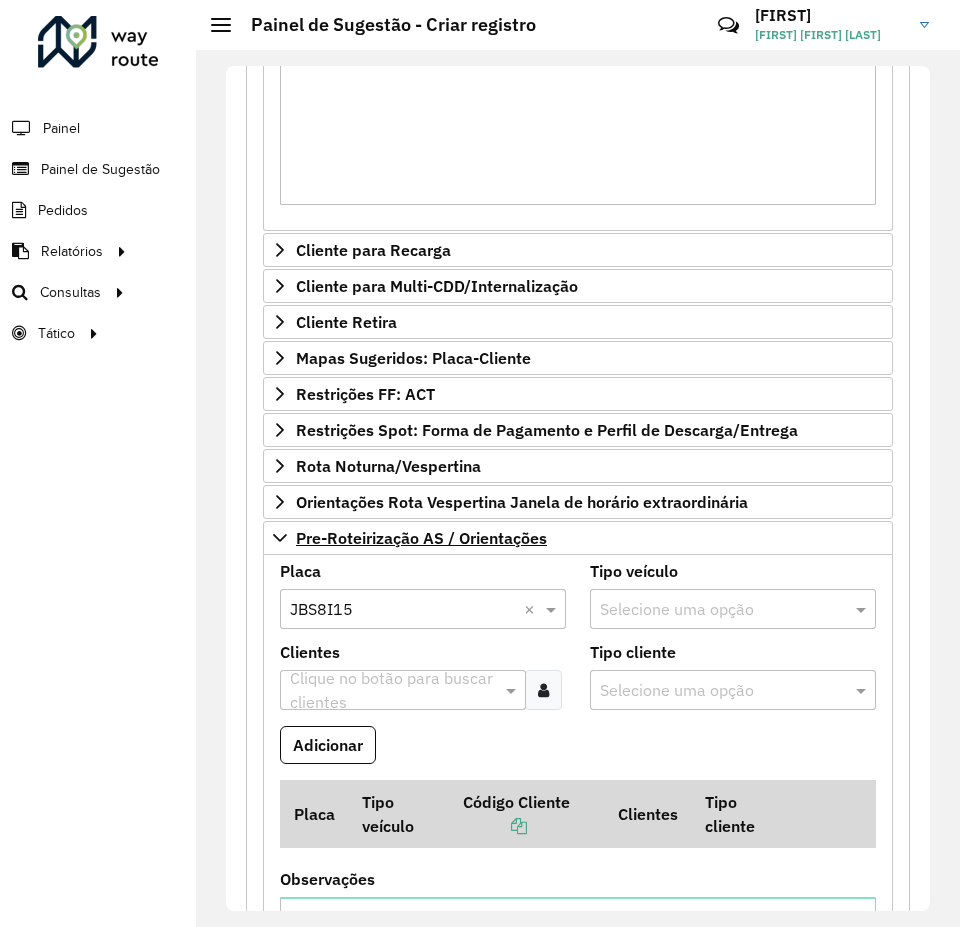 click at bounding box center [393, 691] 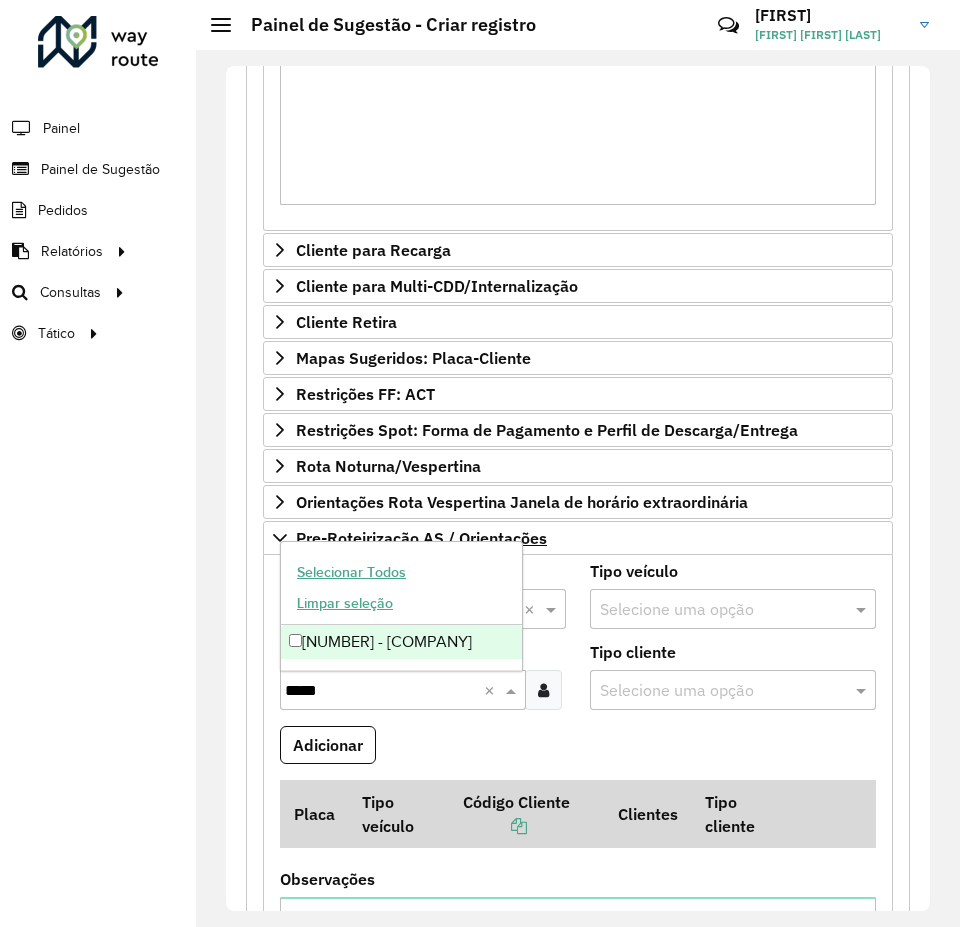 type on "*****" 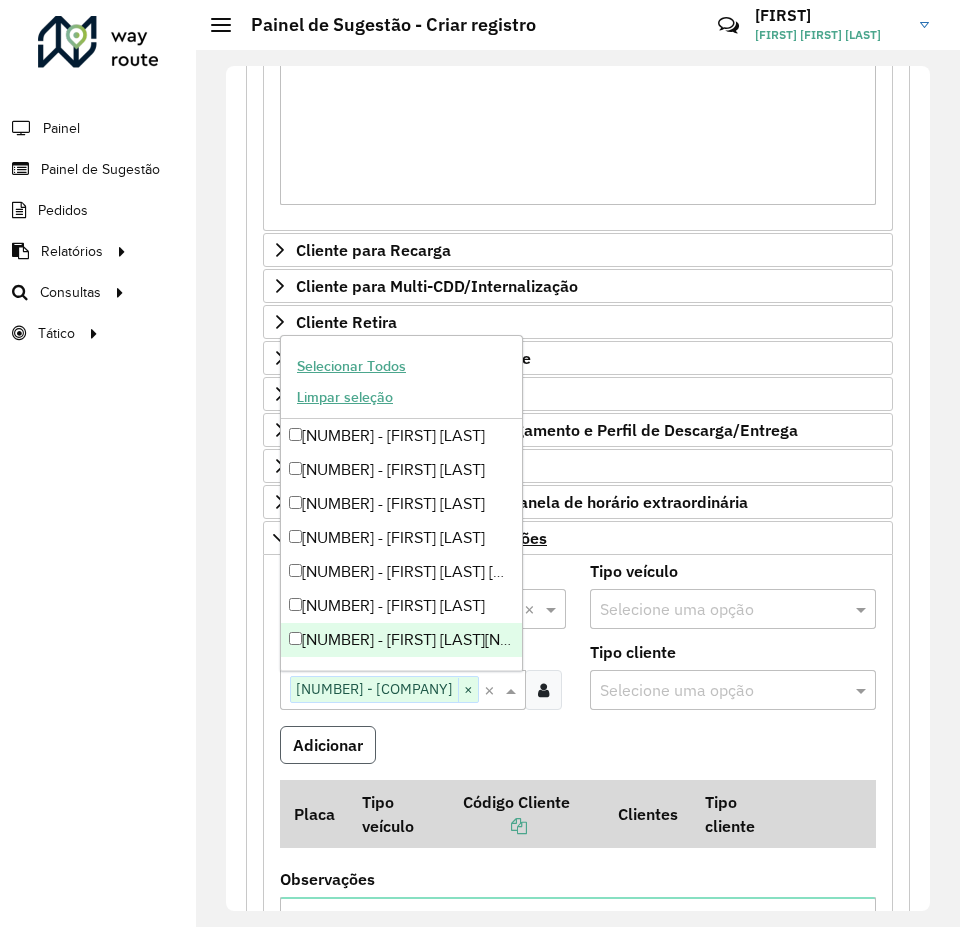 click on "Adicionar" at bounding box center [328, 745] 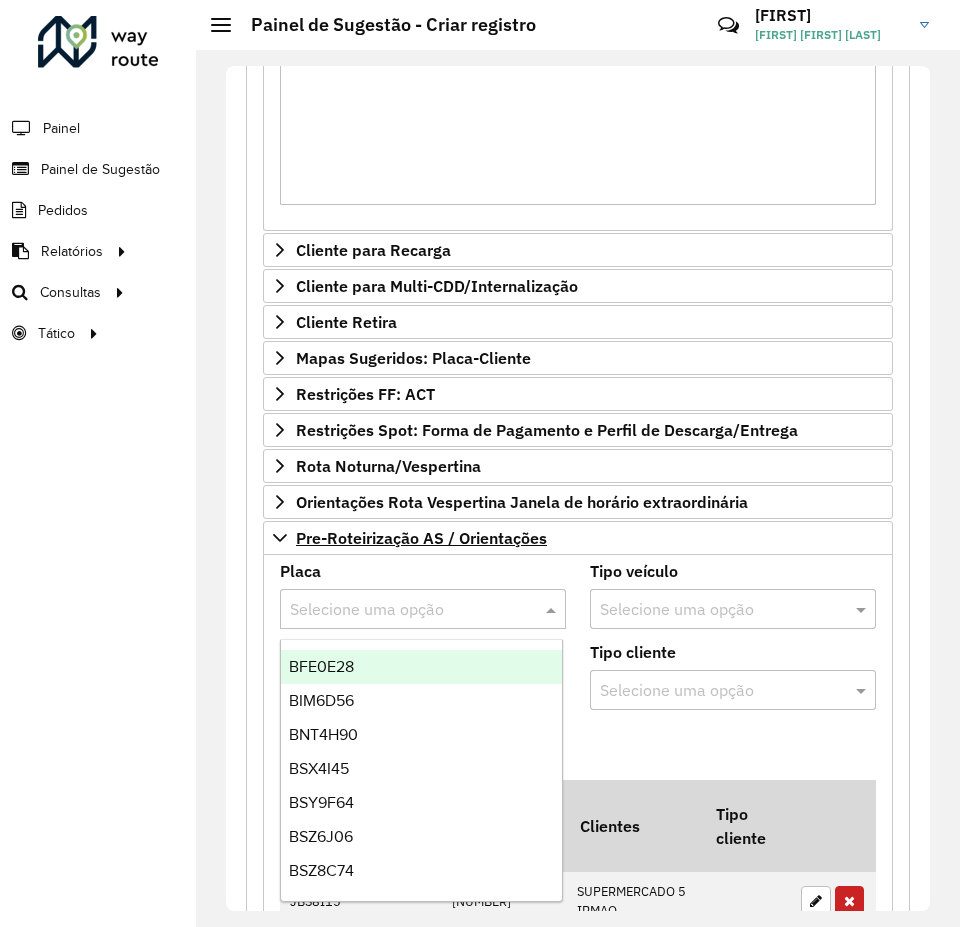 click at bounding box center [403, 610] 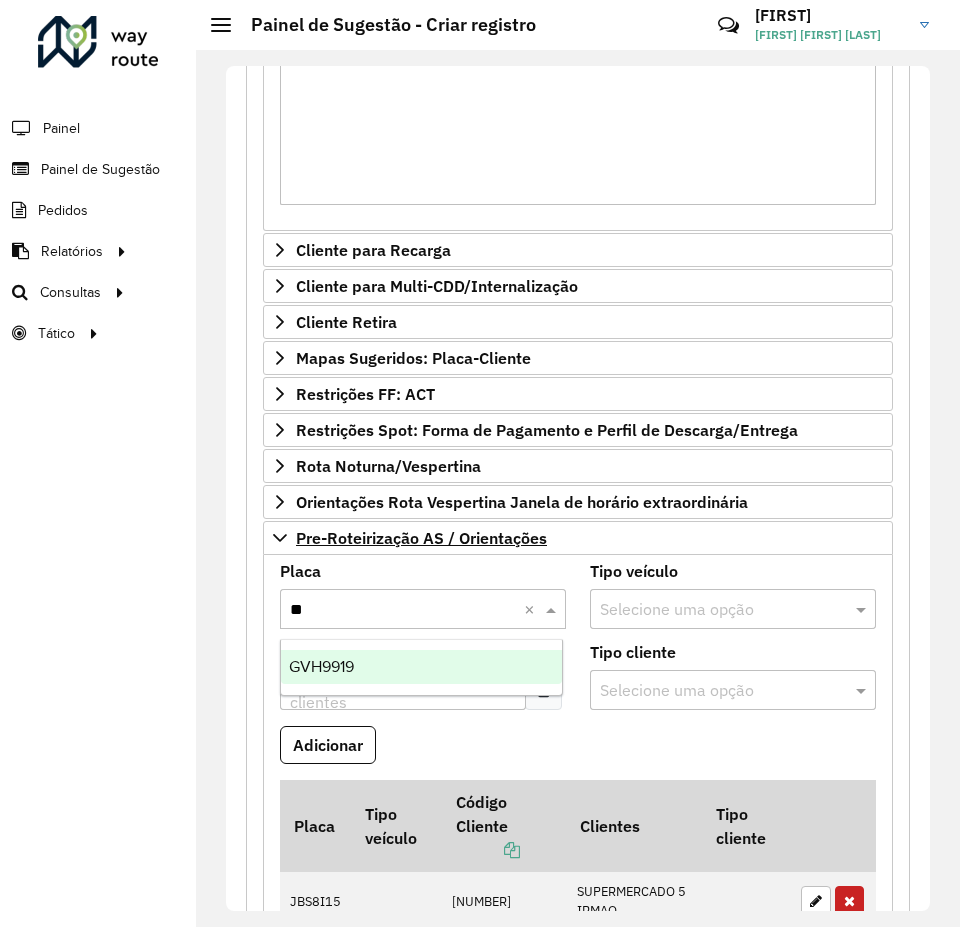 type on "***" 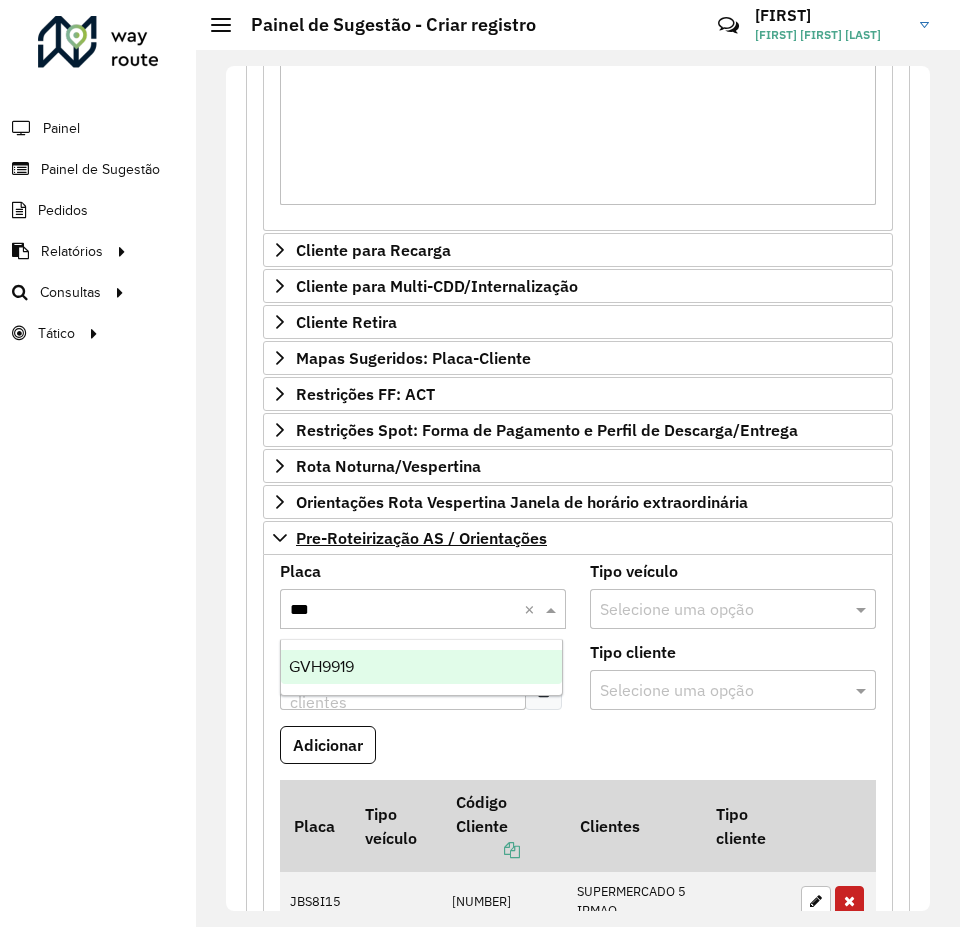 click on "GVH9919" at bounding box center [421, 667] 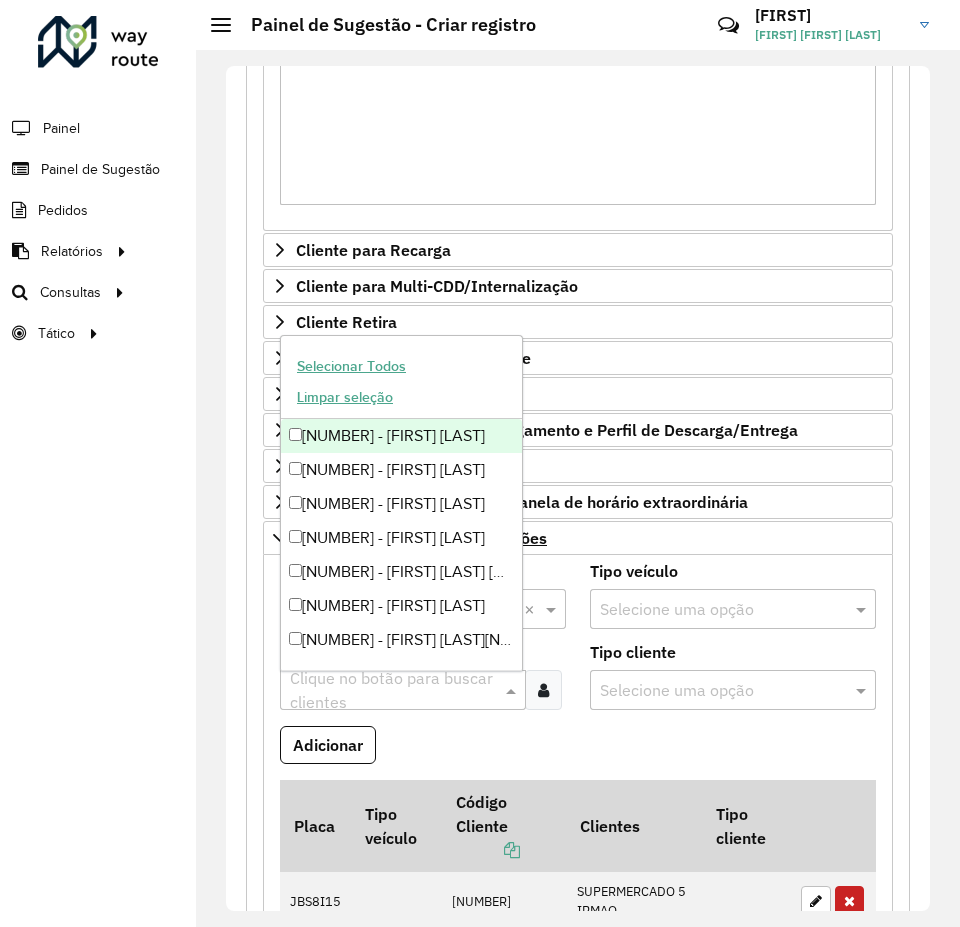 click at bounding box center [393, 691] 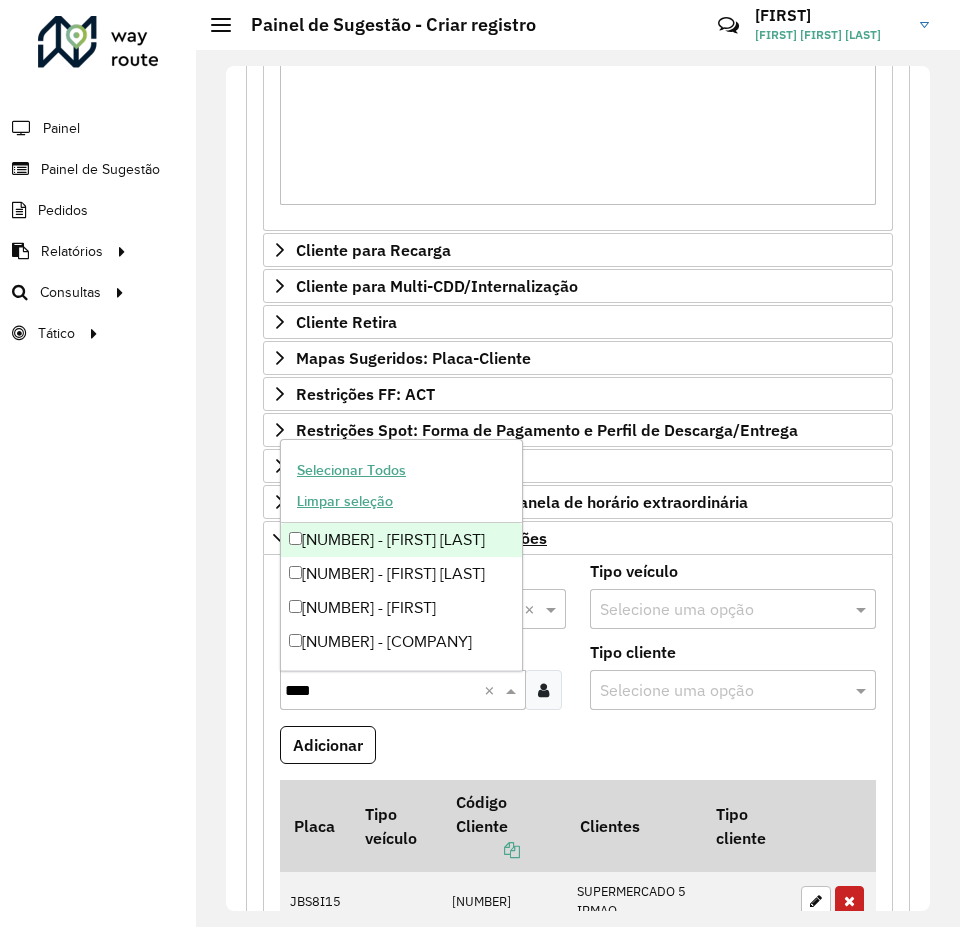 type on "*****" 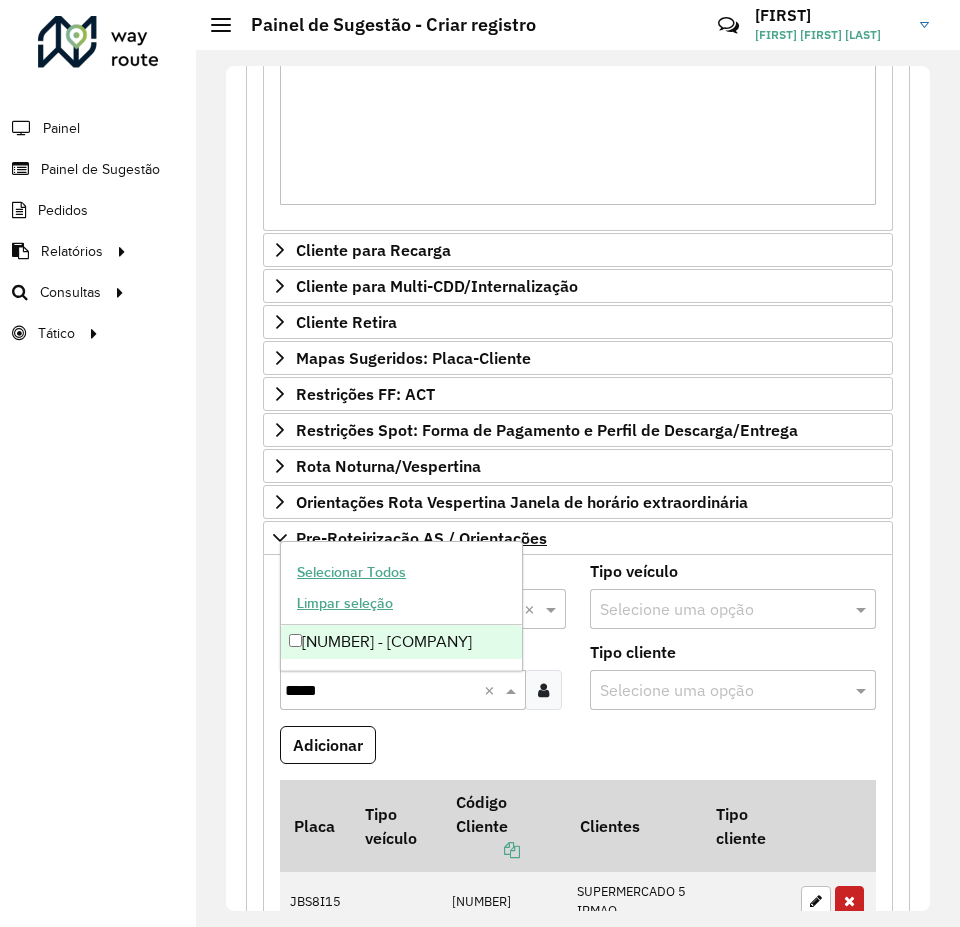 click on "[NUMBER] - [COMPANY]" at bounding box center (401, 642) 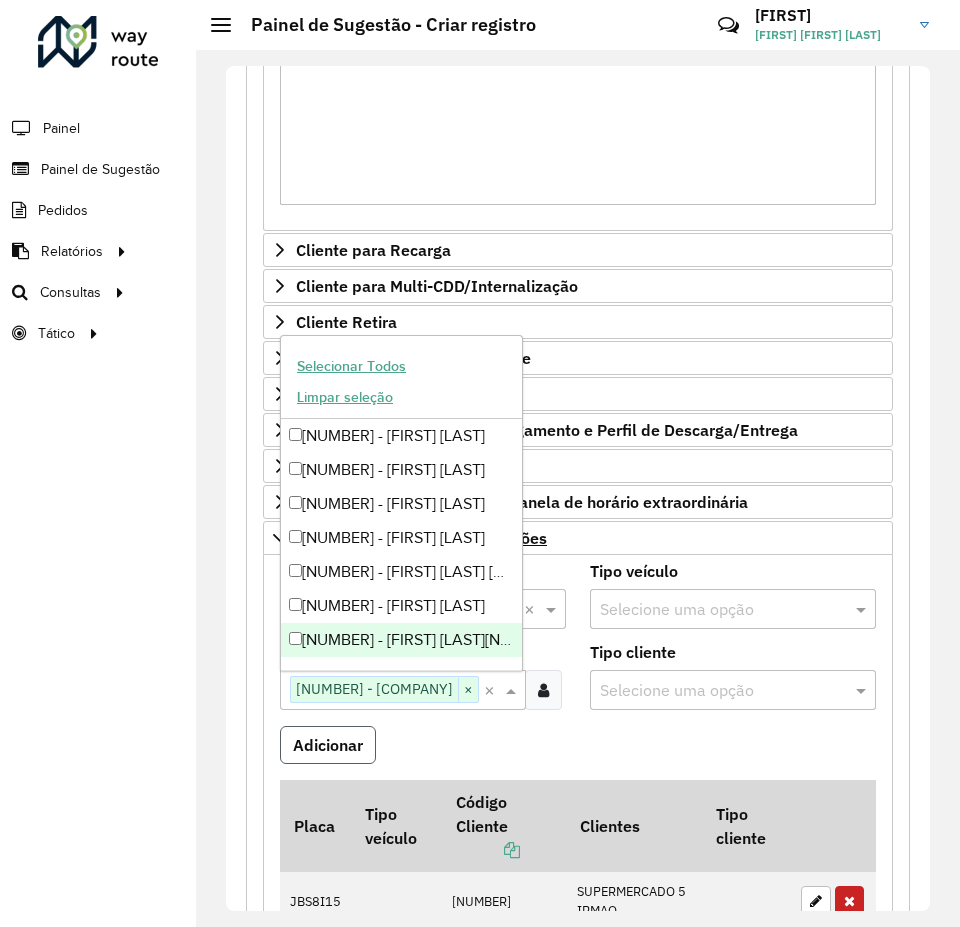 click on "Adicionar" at bounding box center (328, 745) 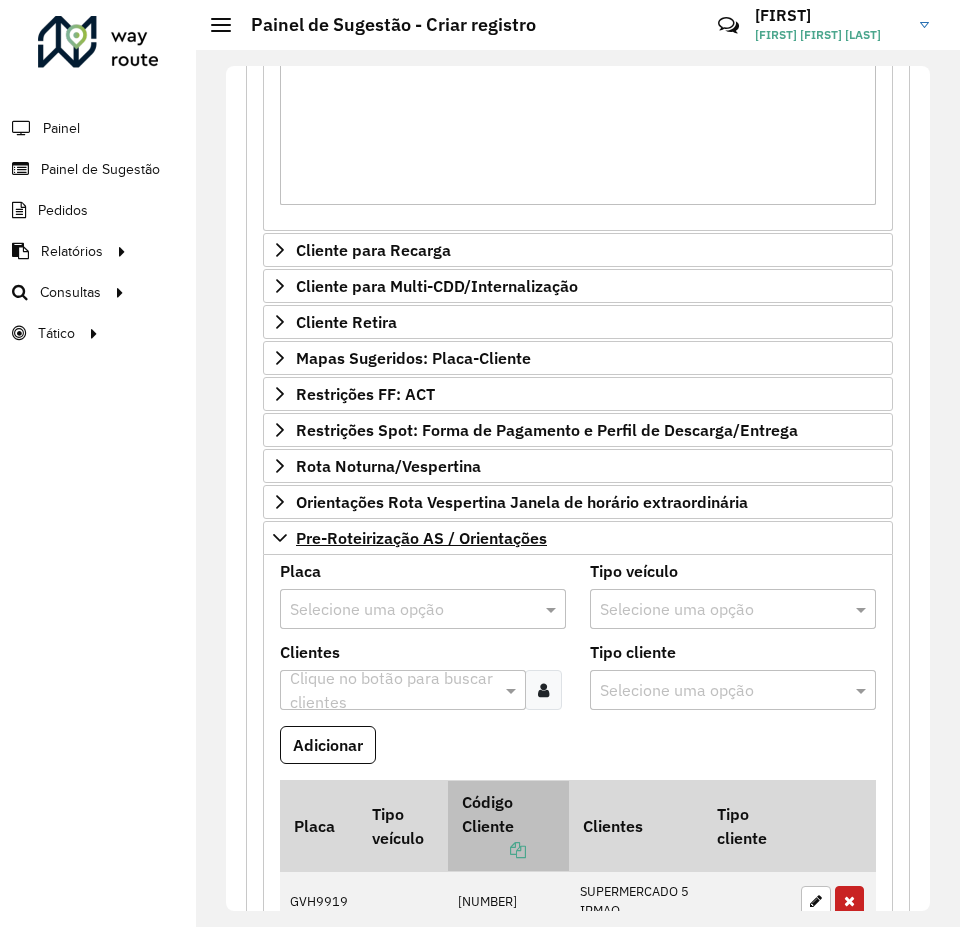 scroll, scrollTop: 800, scrollLeft: 0, axis: vertical 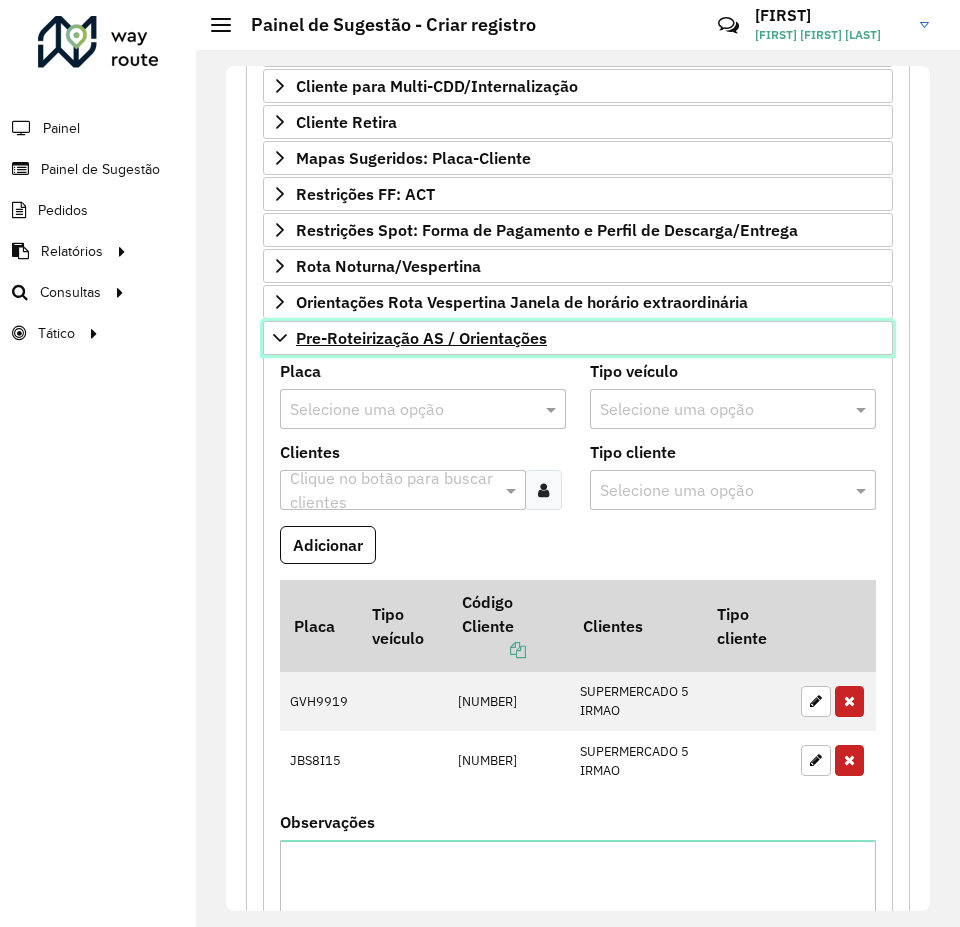 click 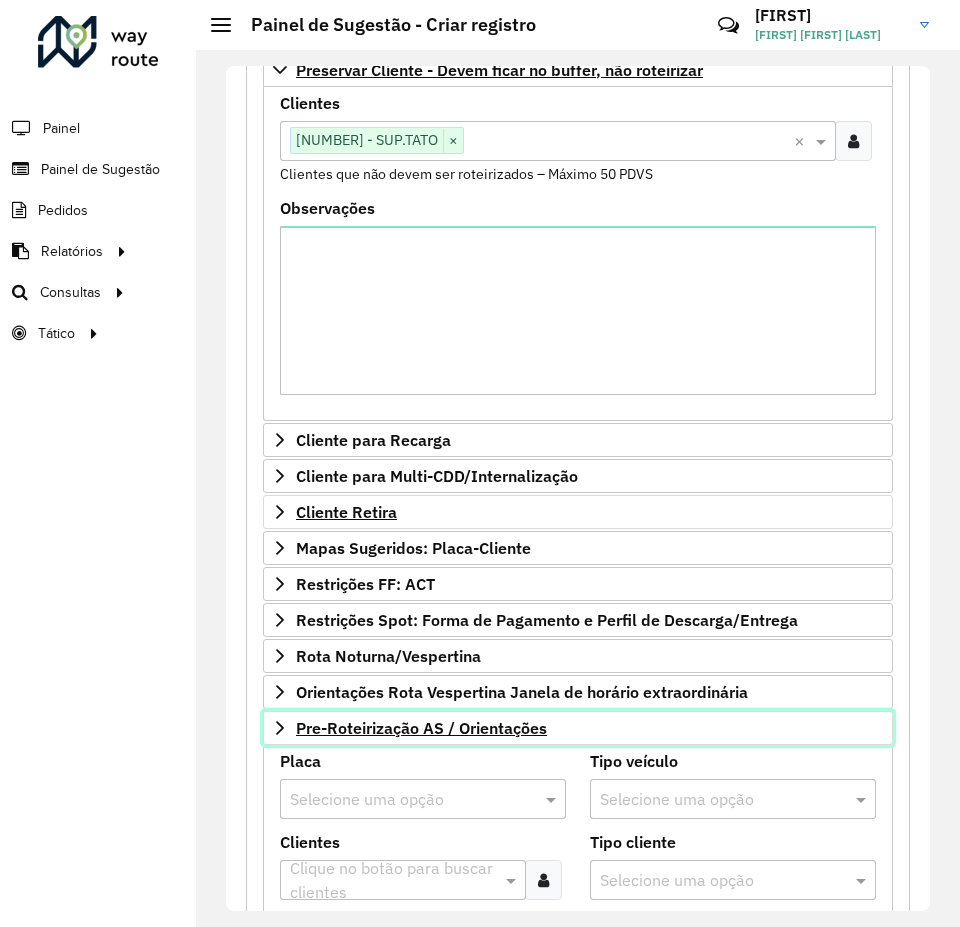 scroll, scrollTop: 404, scrollLeft: 0, axis: vertical 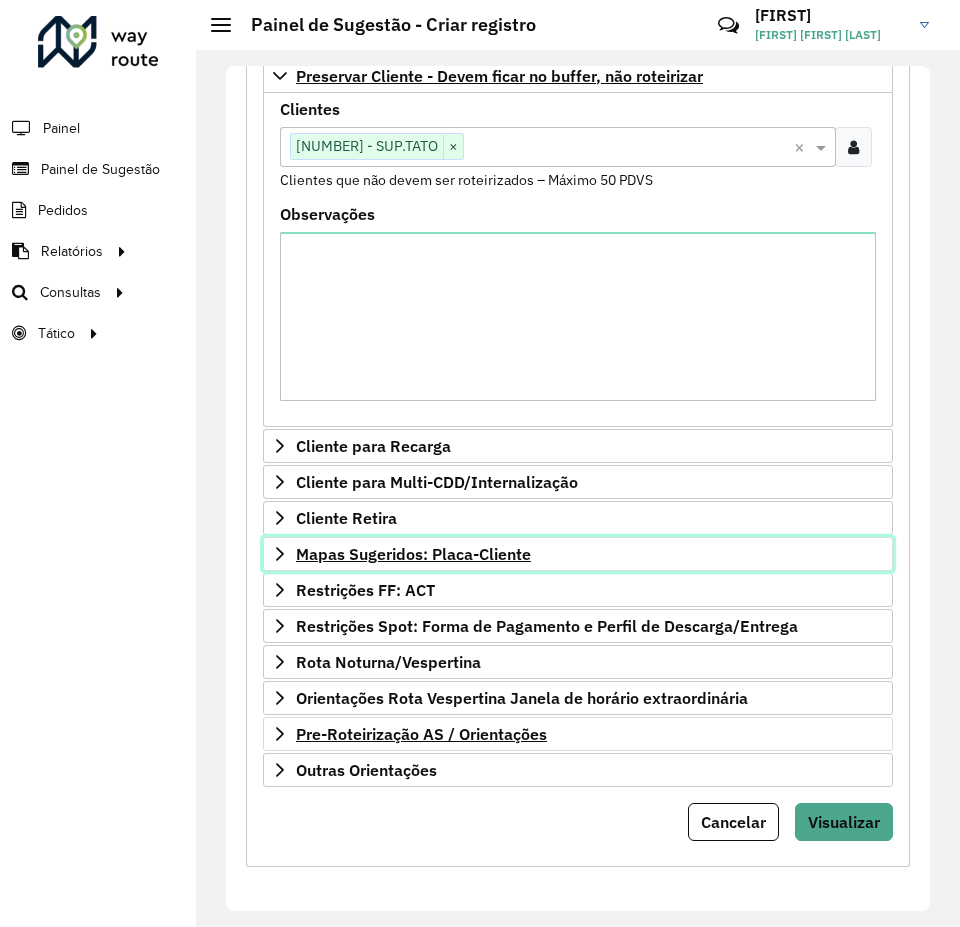 click 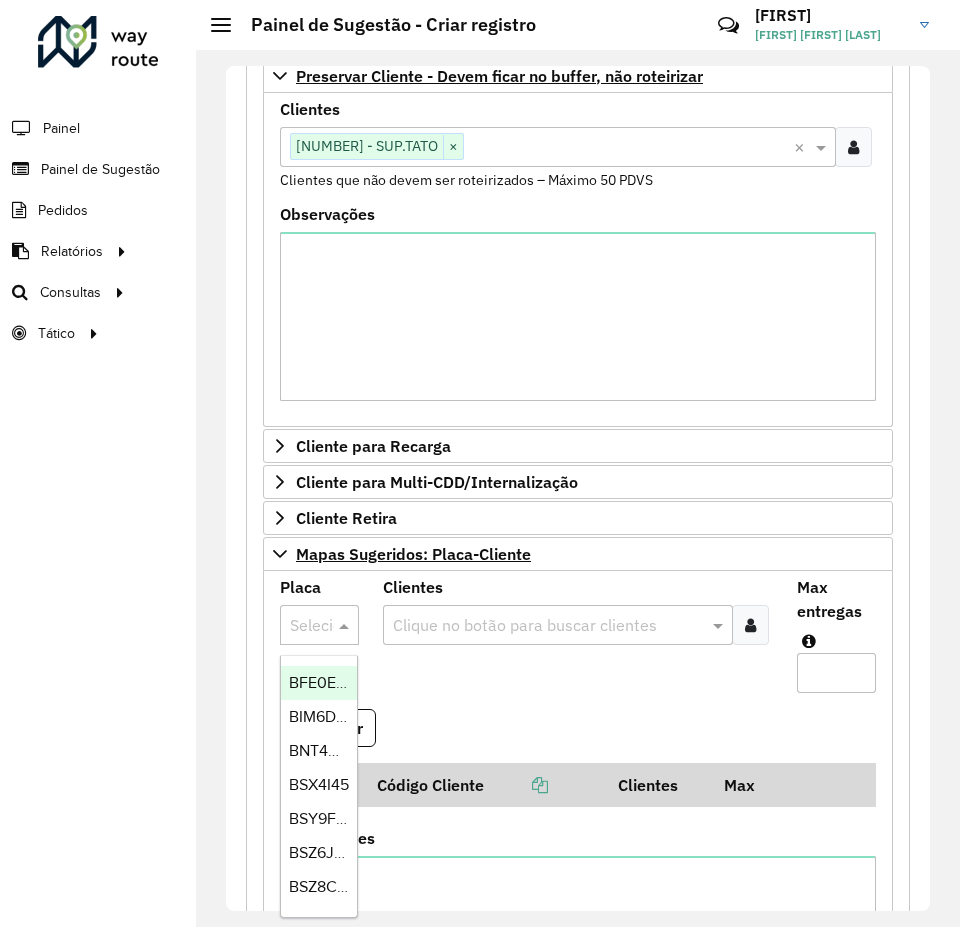 click at bounding box center [319, 625] 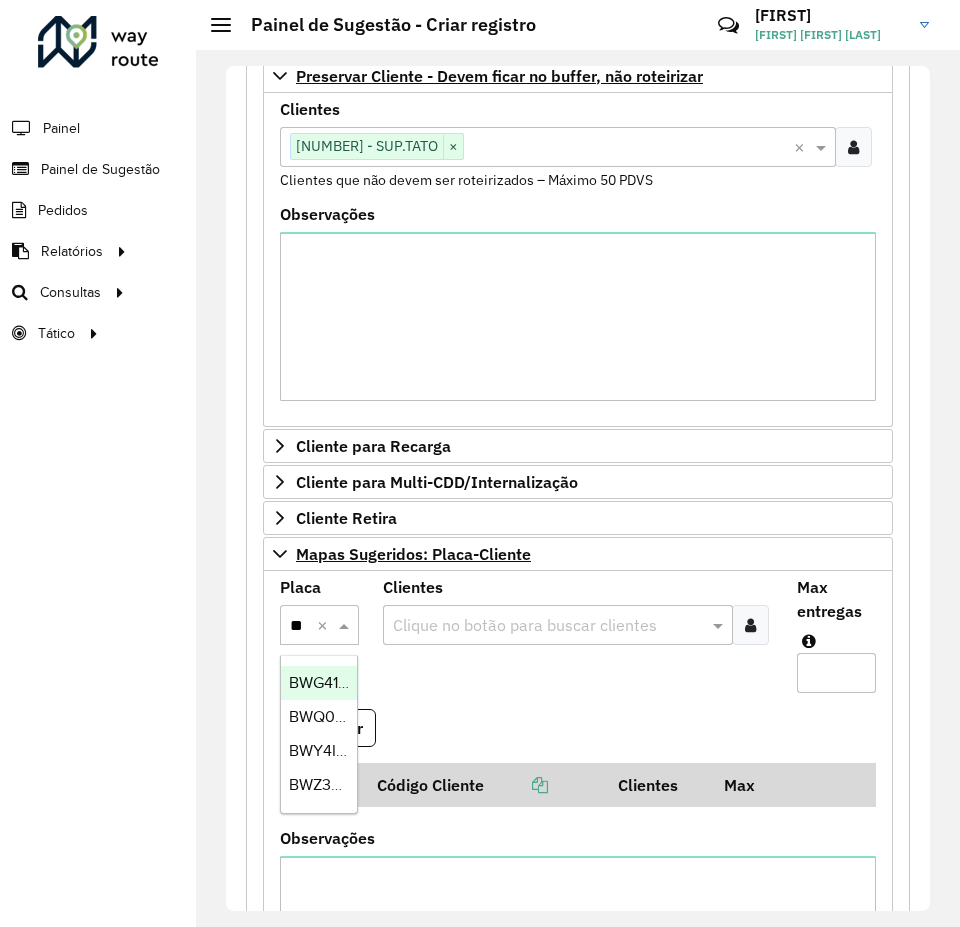 type on "***" 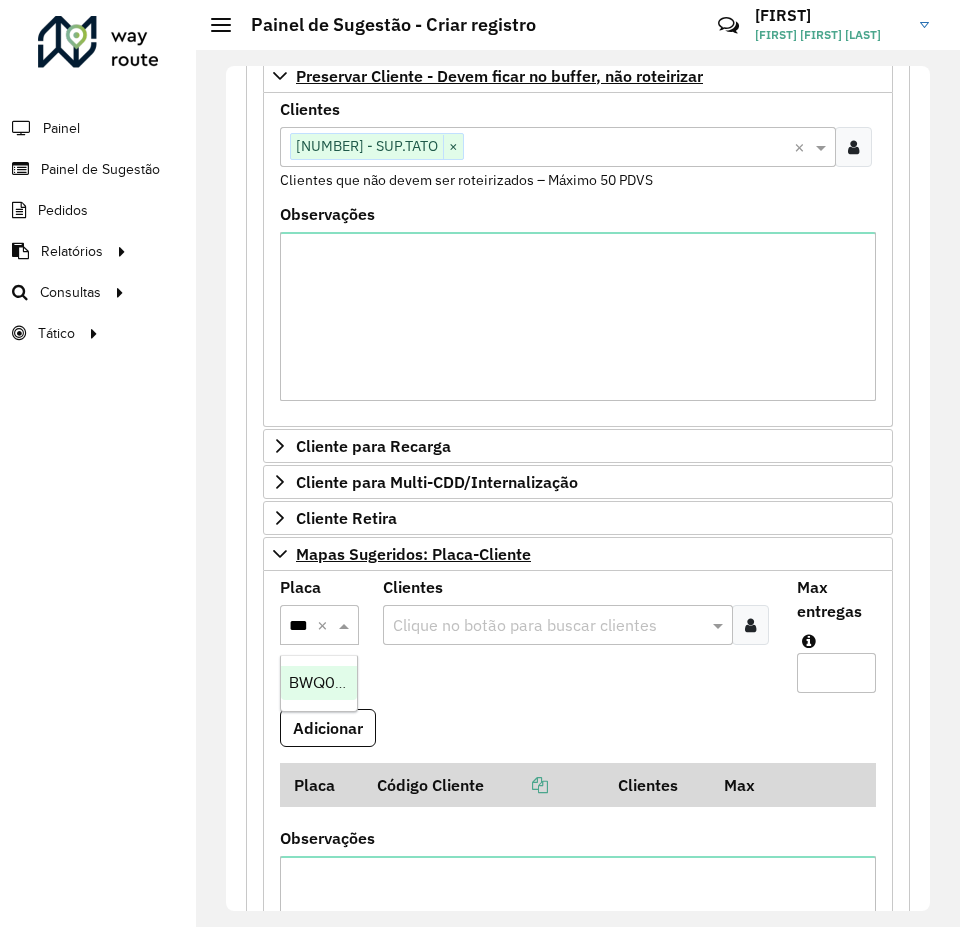 scroll, scrollTop: 0, scrollLeft: 12, axis: horizontal 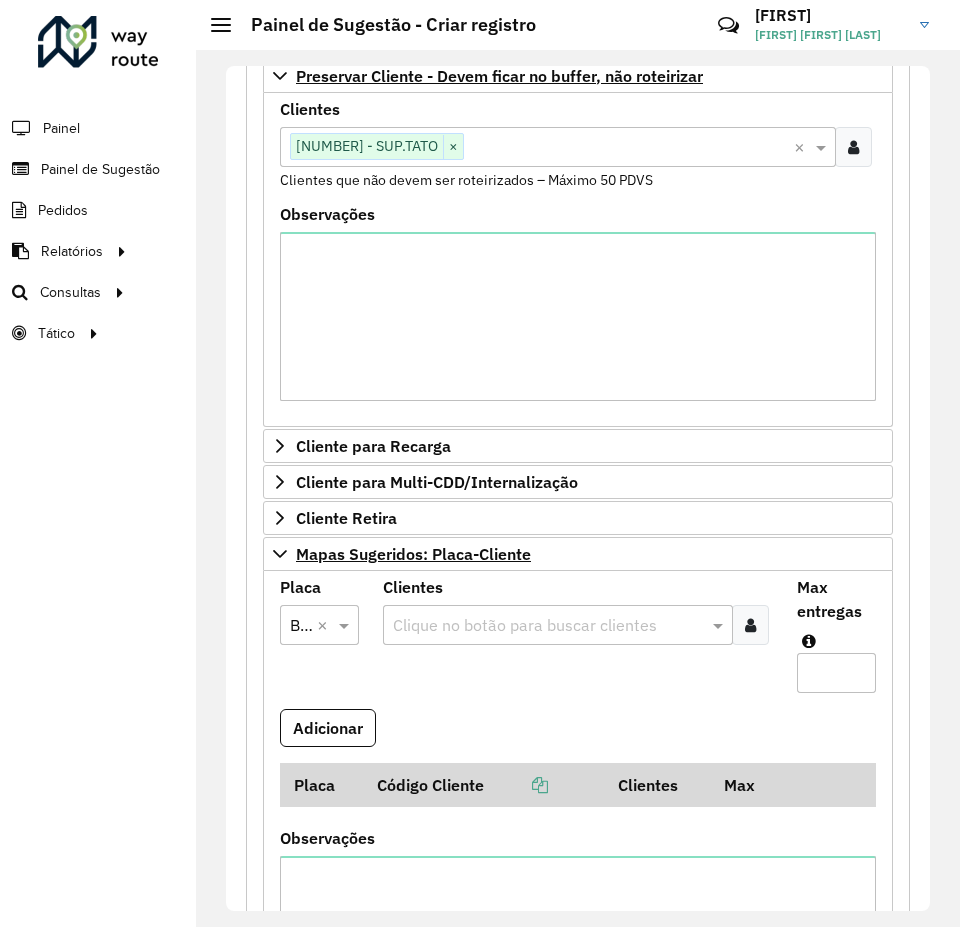 click at bounding box center (750, 625) 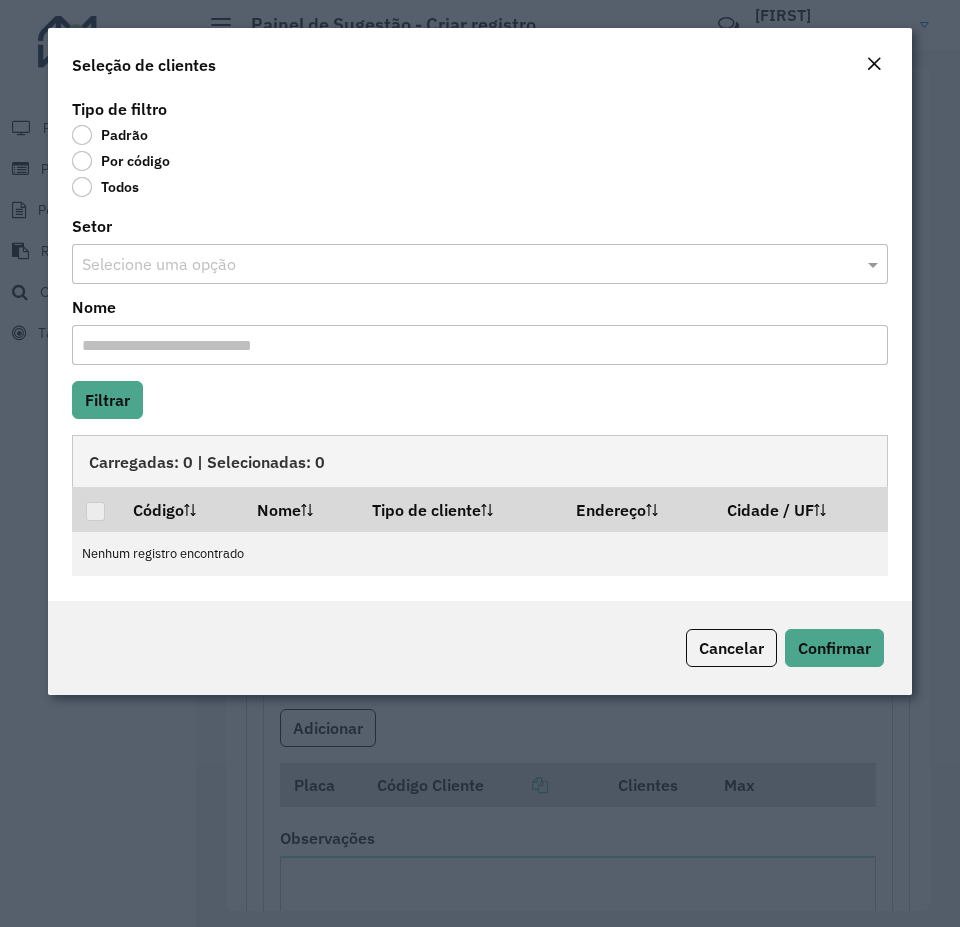 click on "**********" at bounding box center [480, 463] 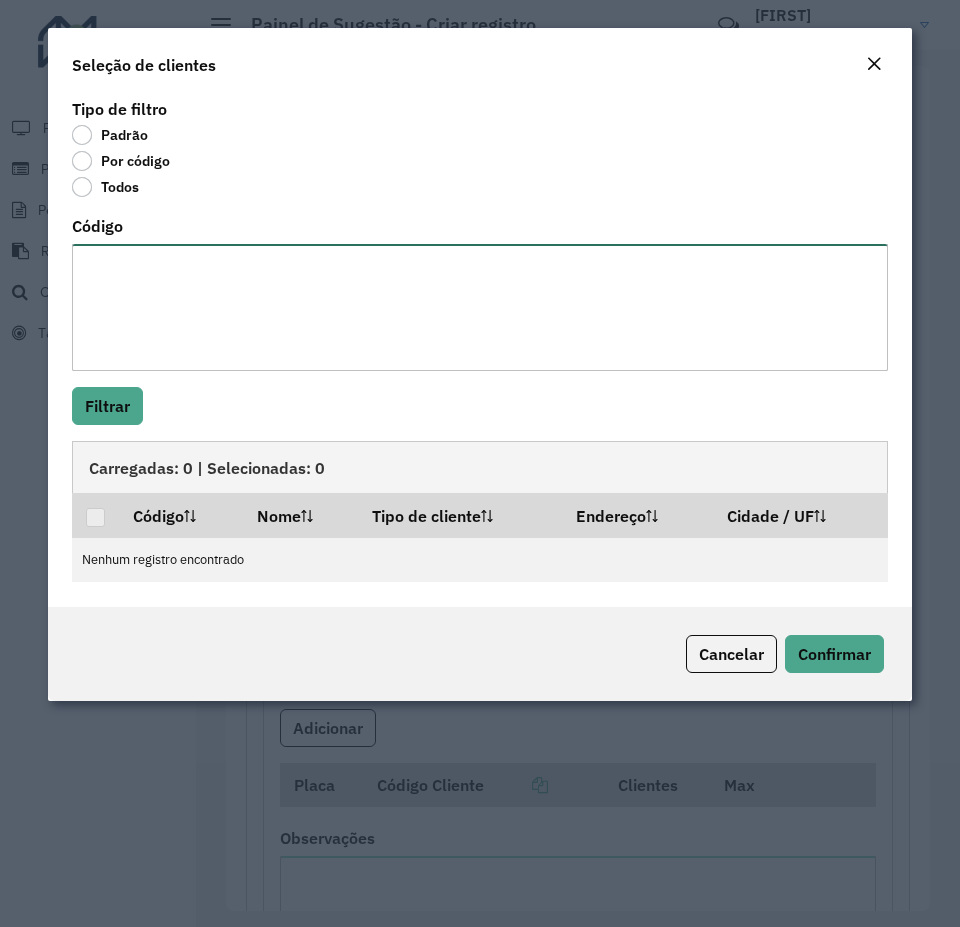 click on "Código" at bounding box center (480, 307) 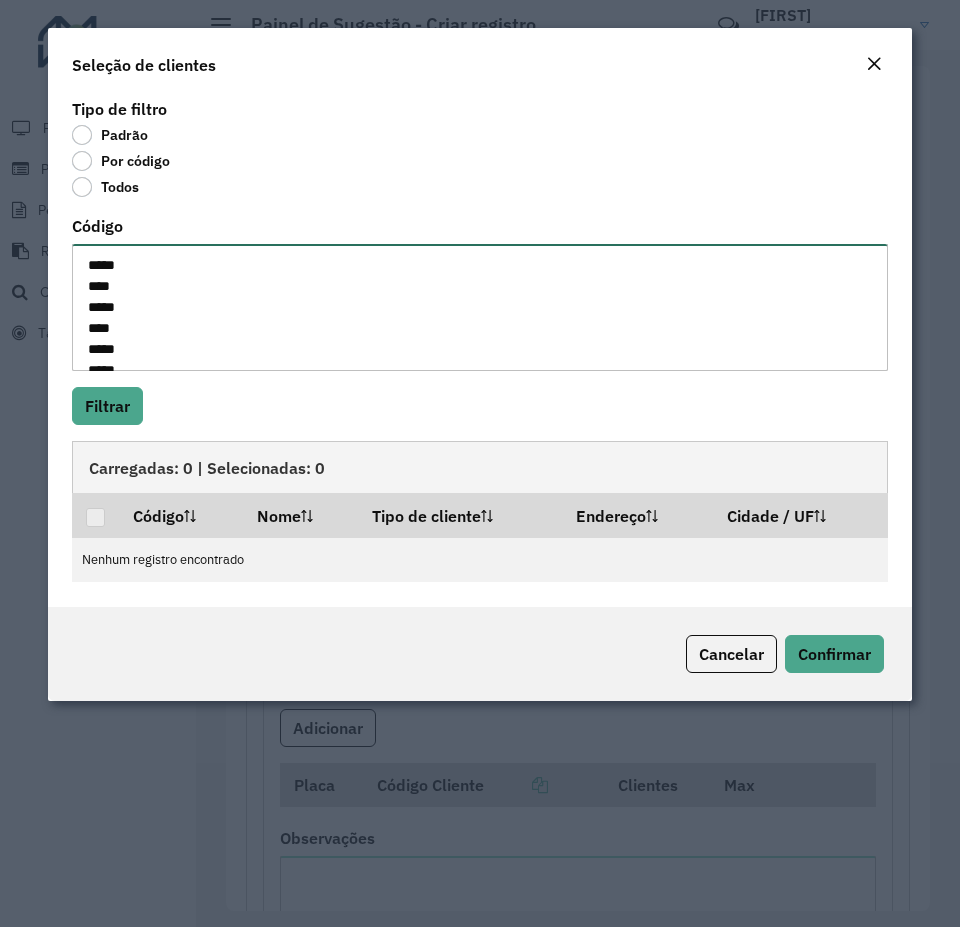 scroll, scrollTop: 470, scrollLeft: 0, axis: vertical 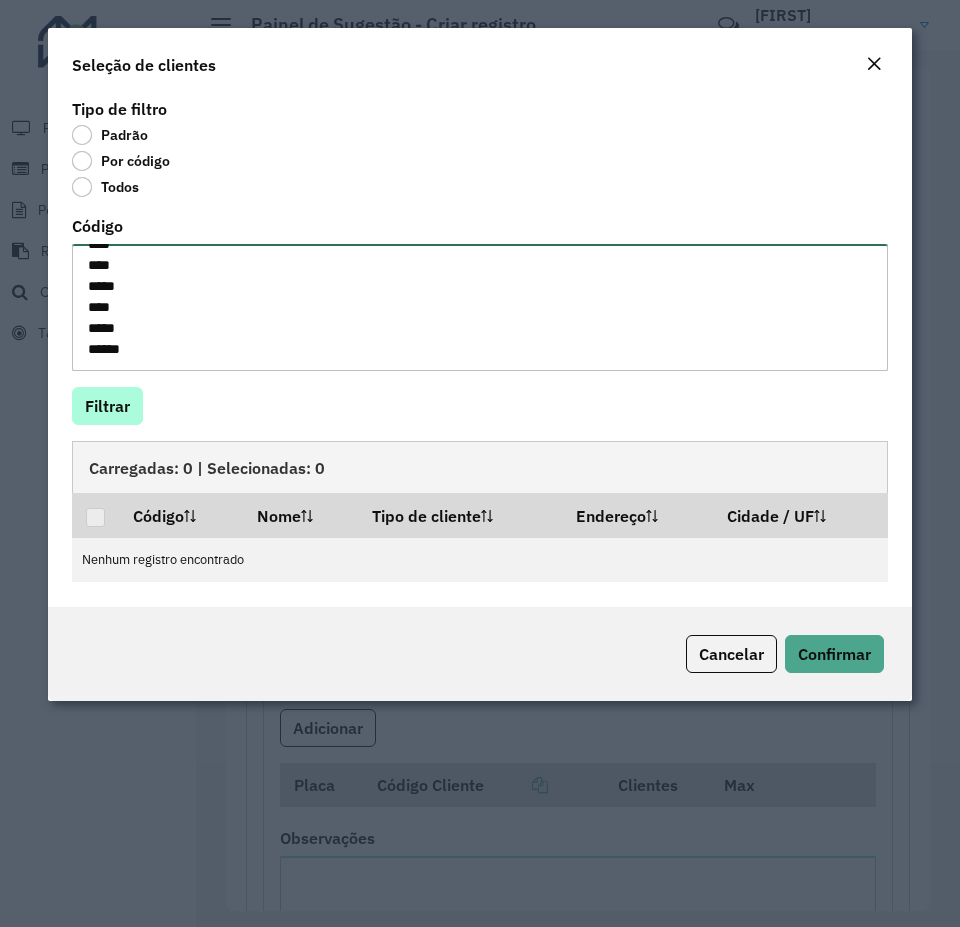 type on "*****
****
*****
****
*****
*****
****
****
****
*****
****
****
****
****
****
****
****
*****
****
*****
****
****
****
*****
****
*****
*****" 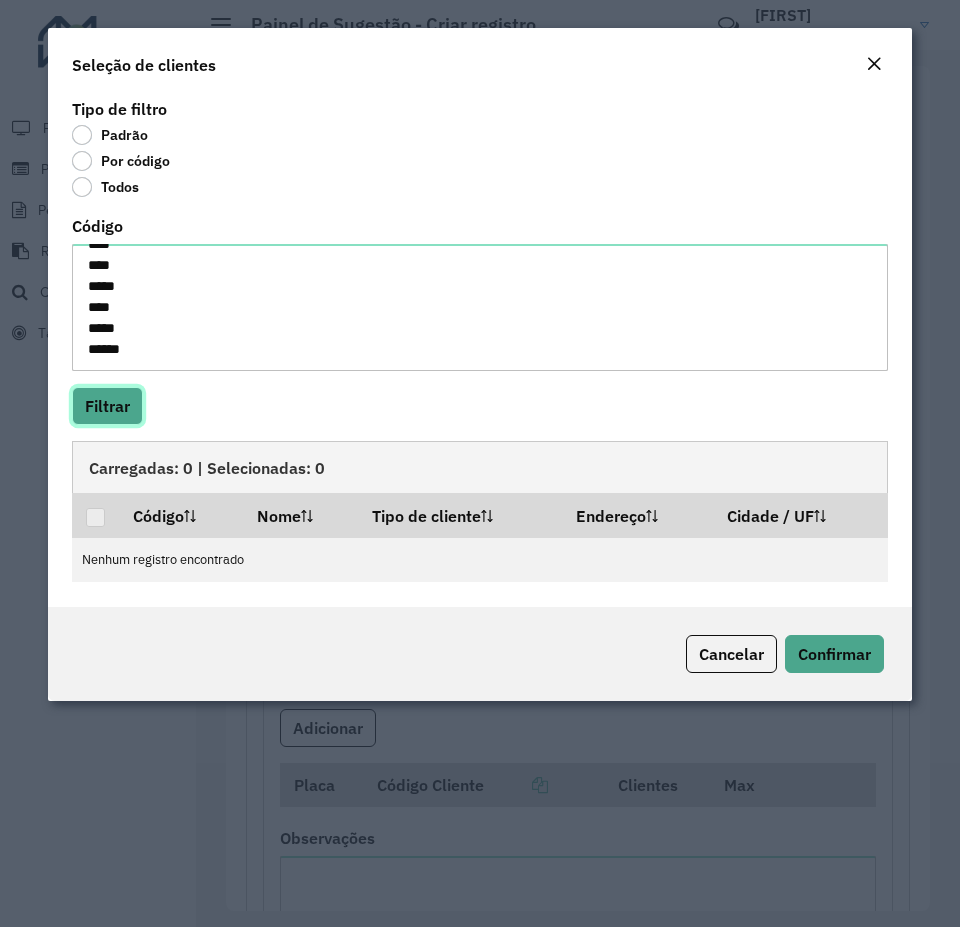 click on "Filtrar" 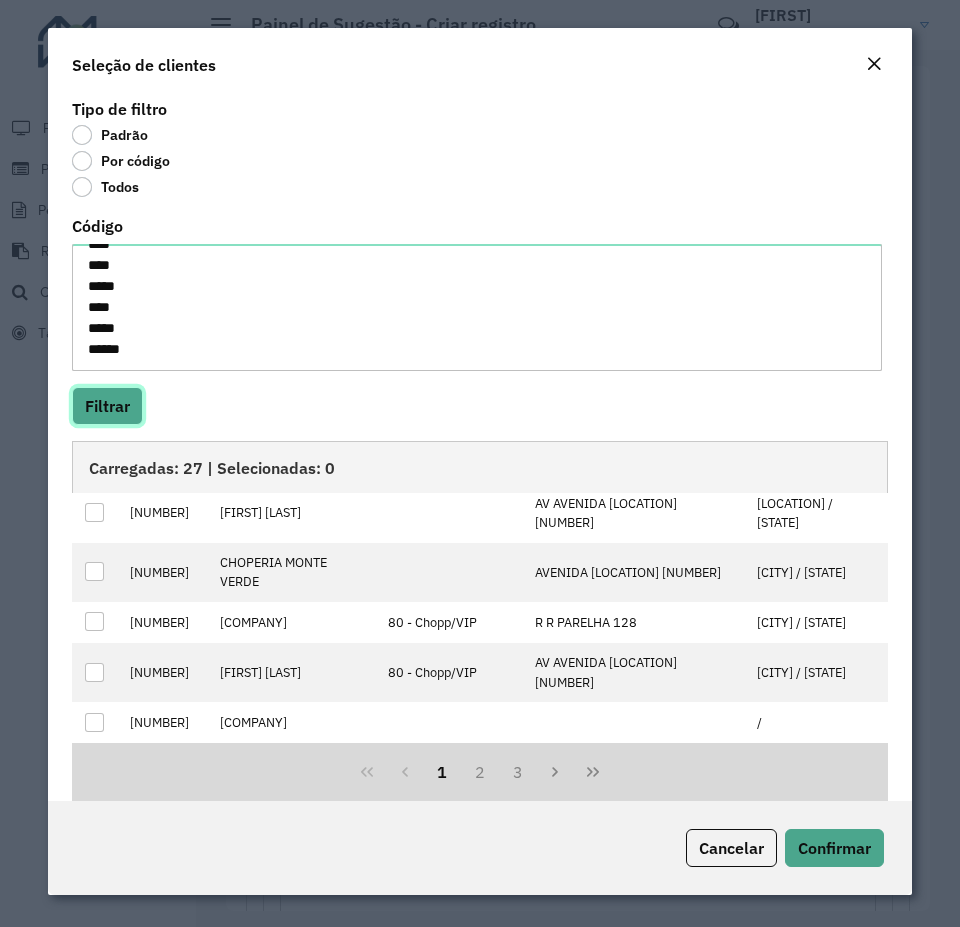 scroll, scrollTop: 0, scrollLeft: 0, axis: both 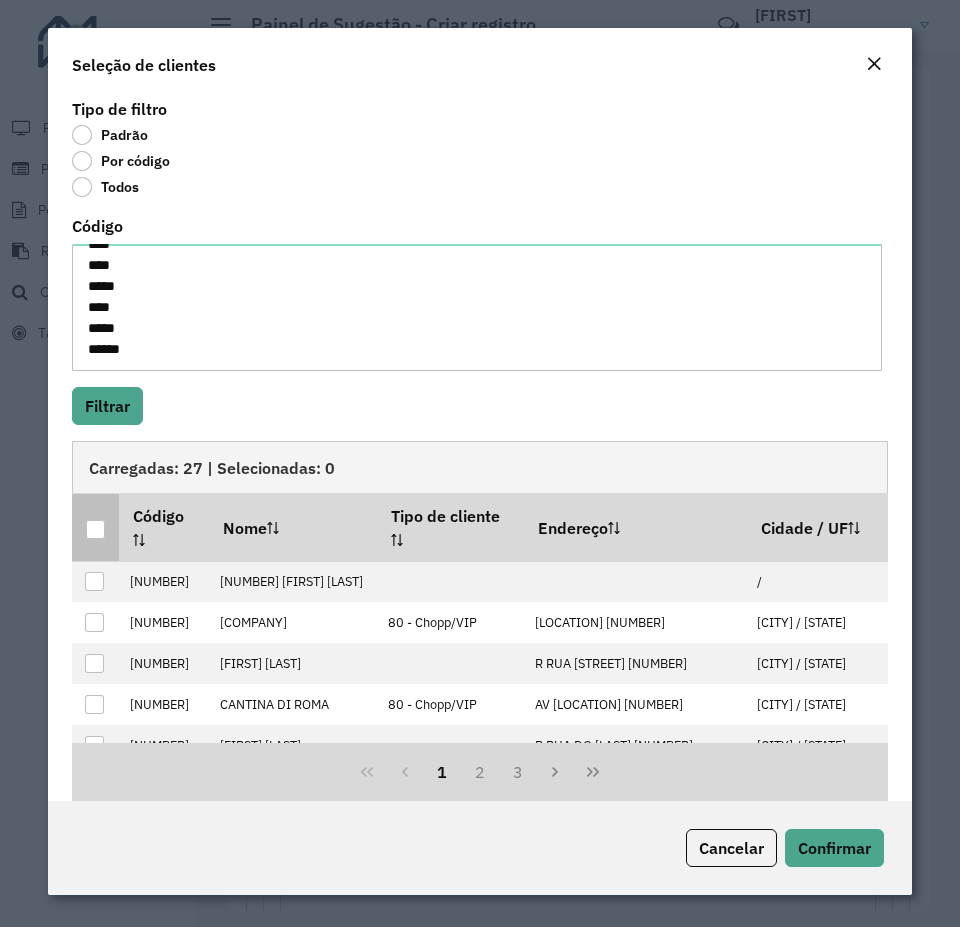 click at bounding box center (95, 529) 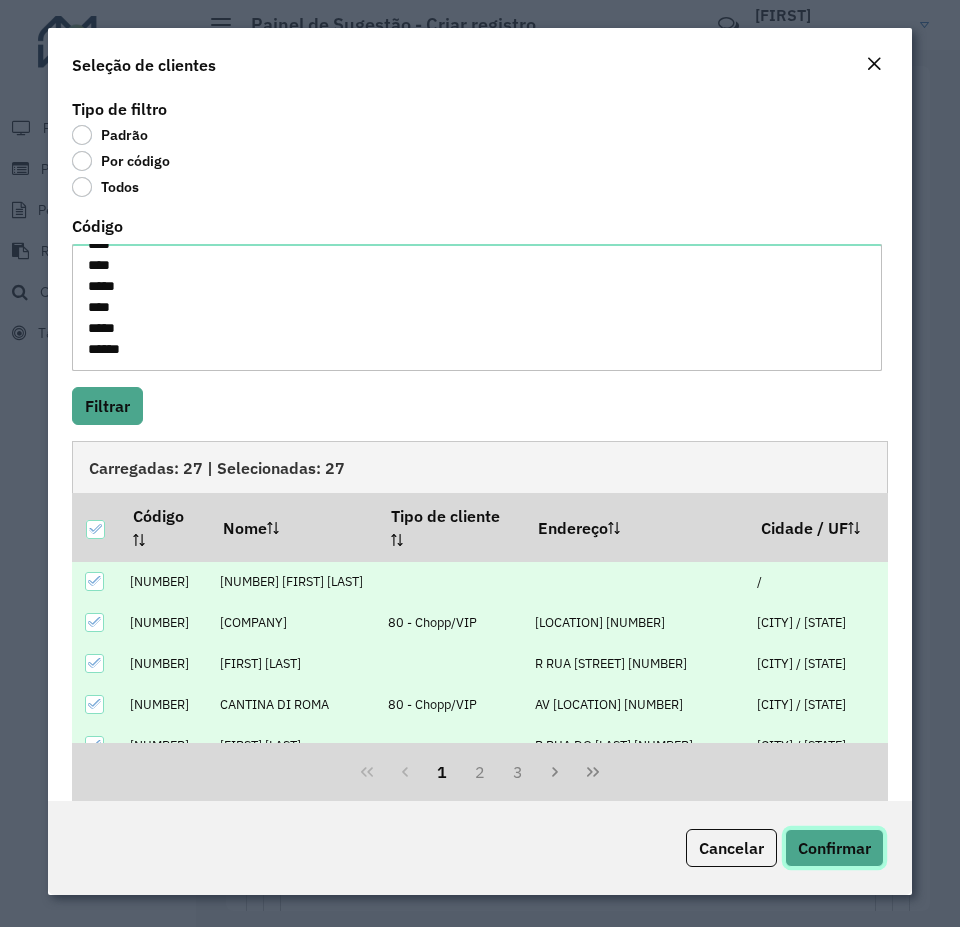 click on "Confirmar" 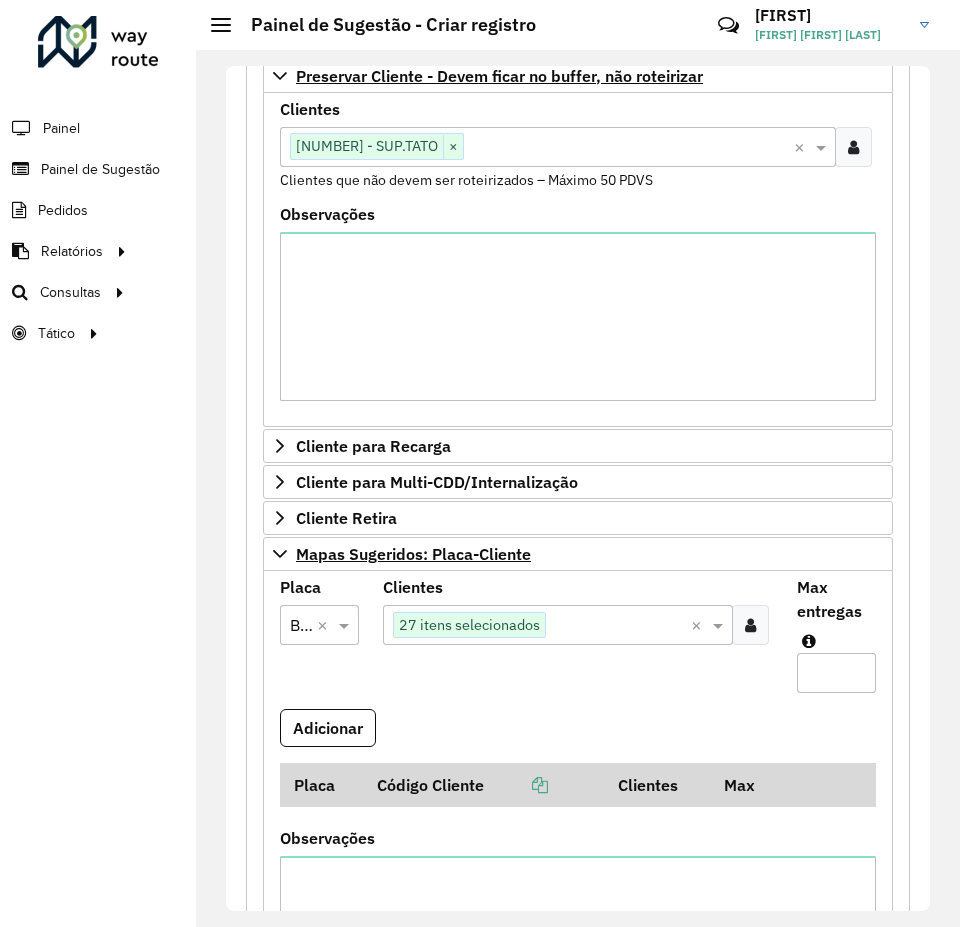 click on "Max entregas" at bounding box center [836, 673] 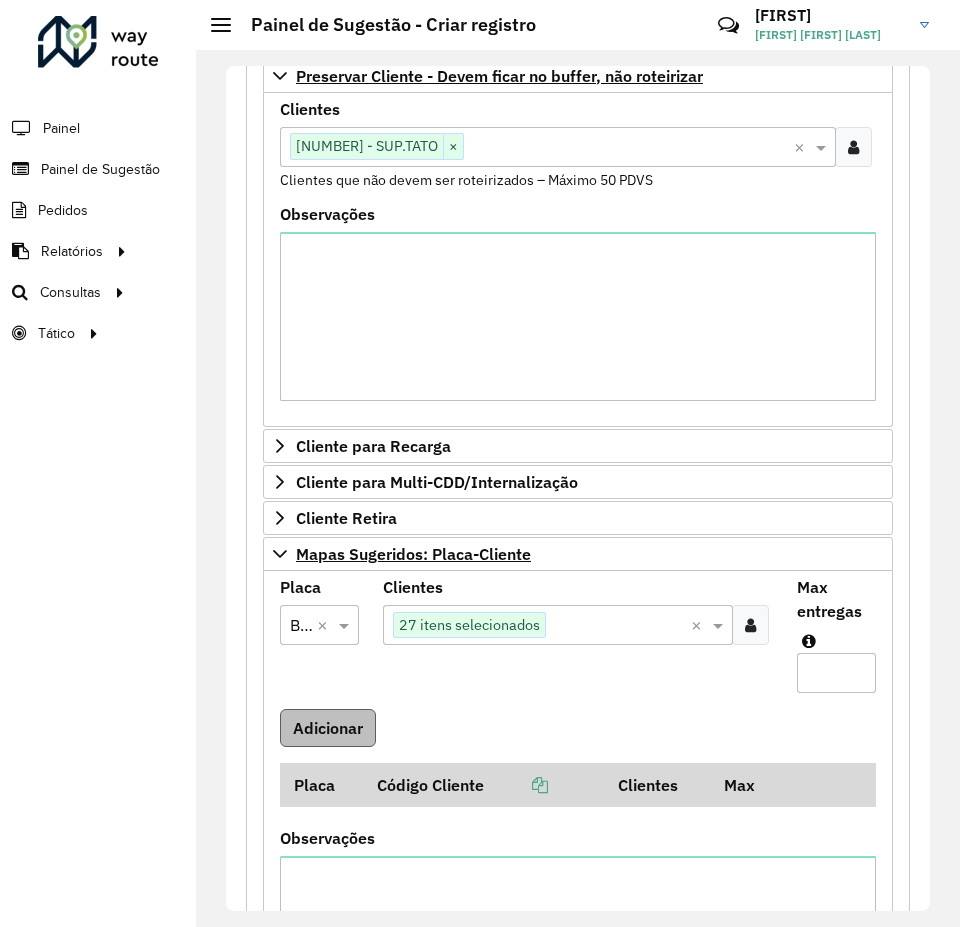 type on "**" 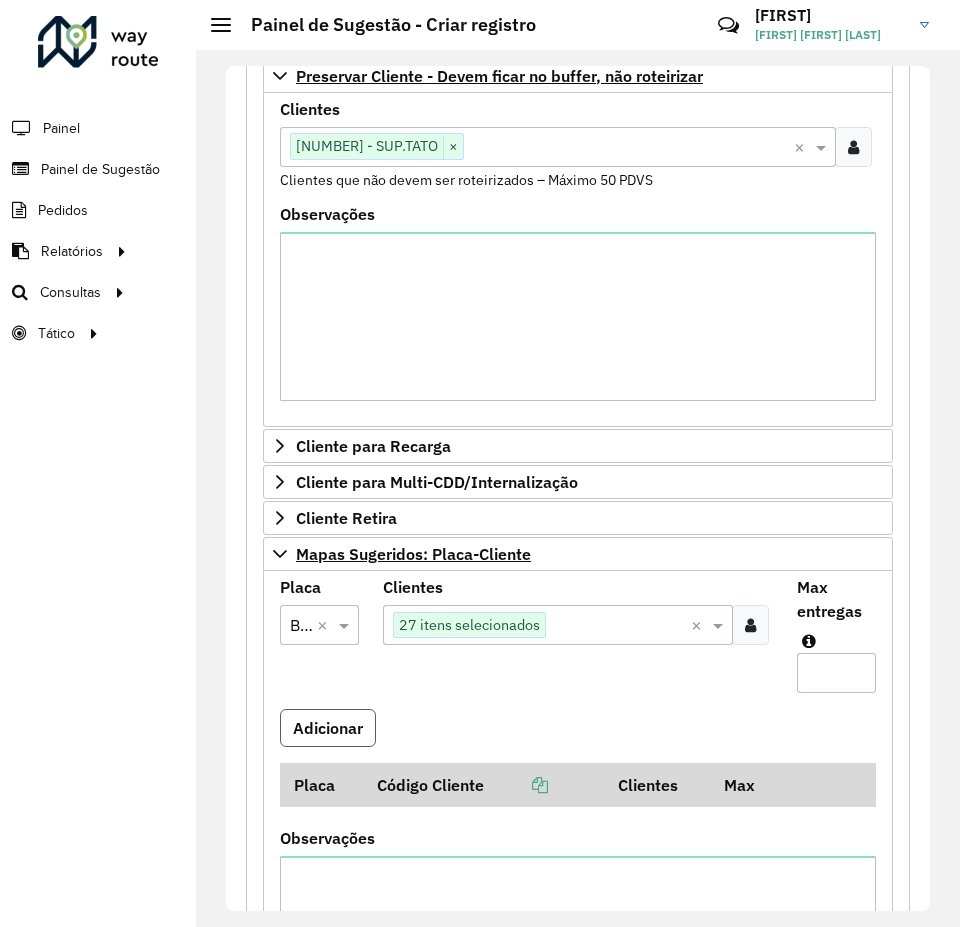 click on "Adicionar" at bounding box center (328, 728) 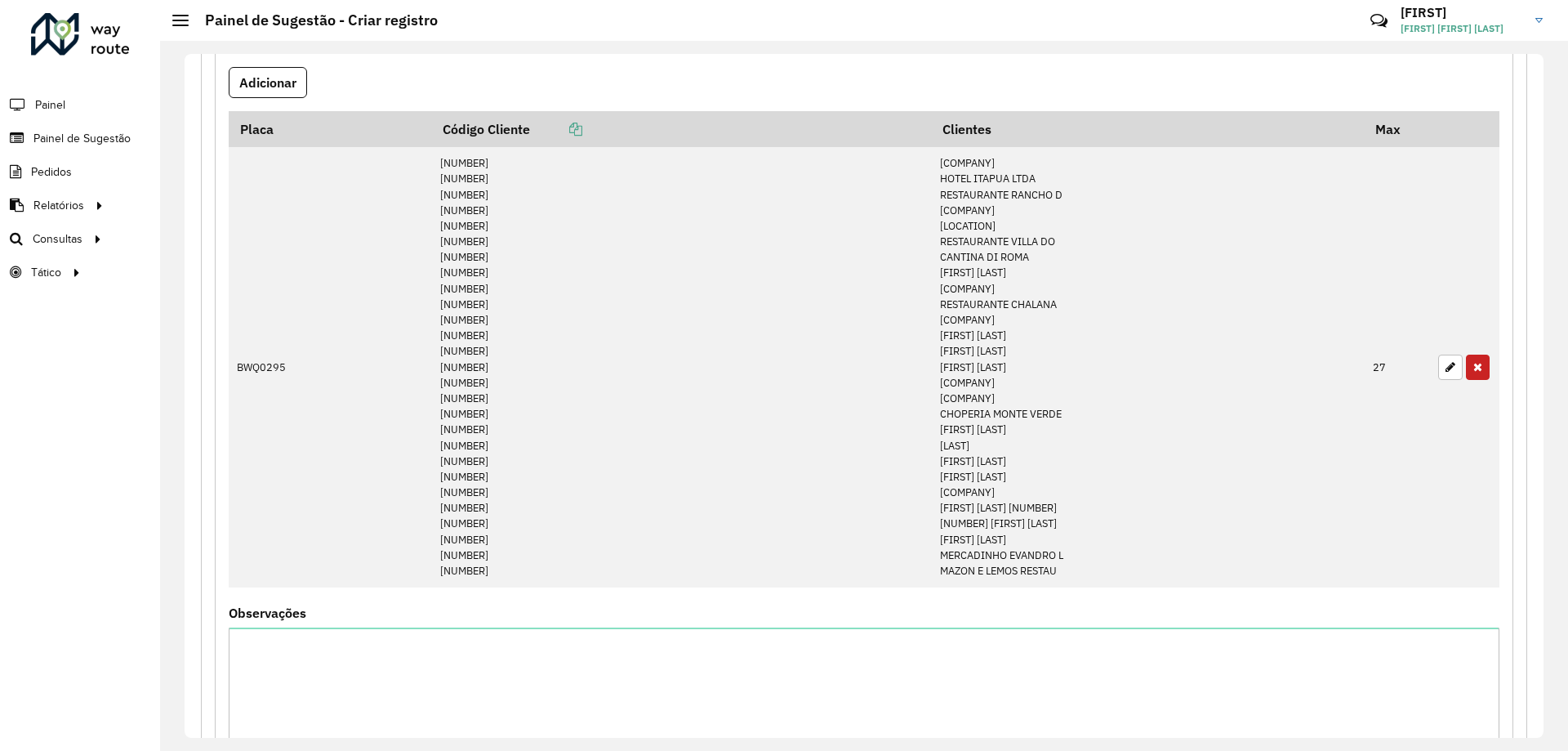 scroll, scrollTop: 1130, scrollLeft: 0, axis: vertical 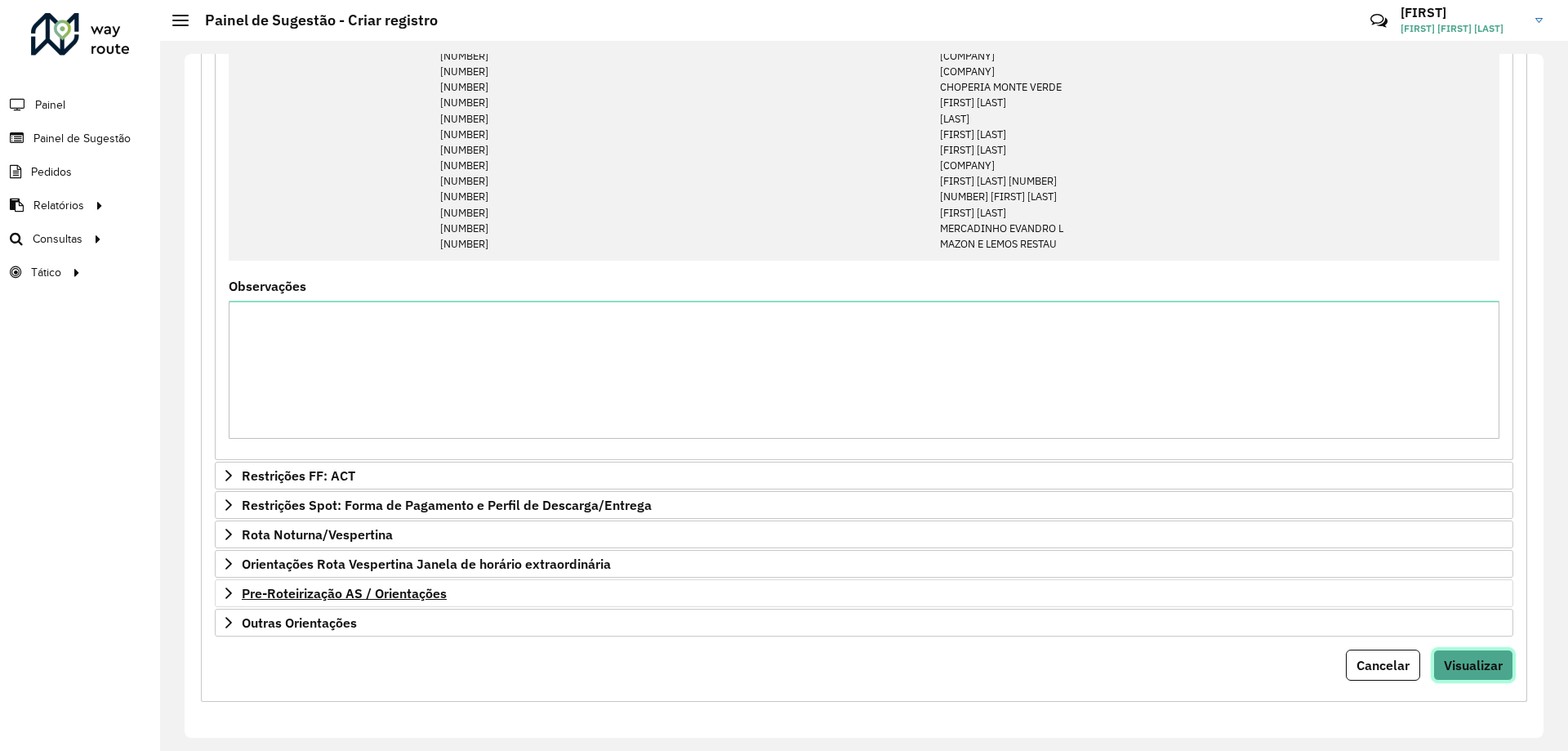 click on "Visualizar" at bounding box center (1473, 665) 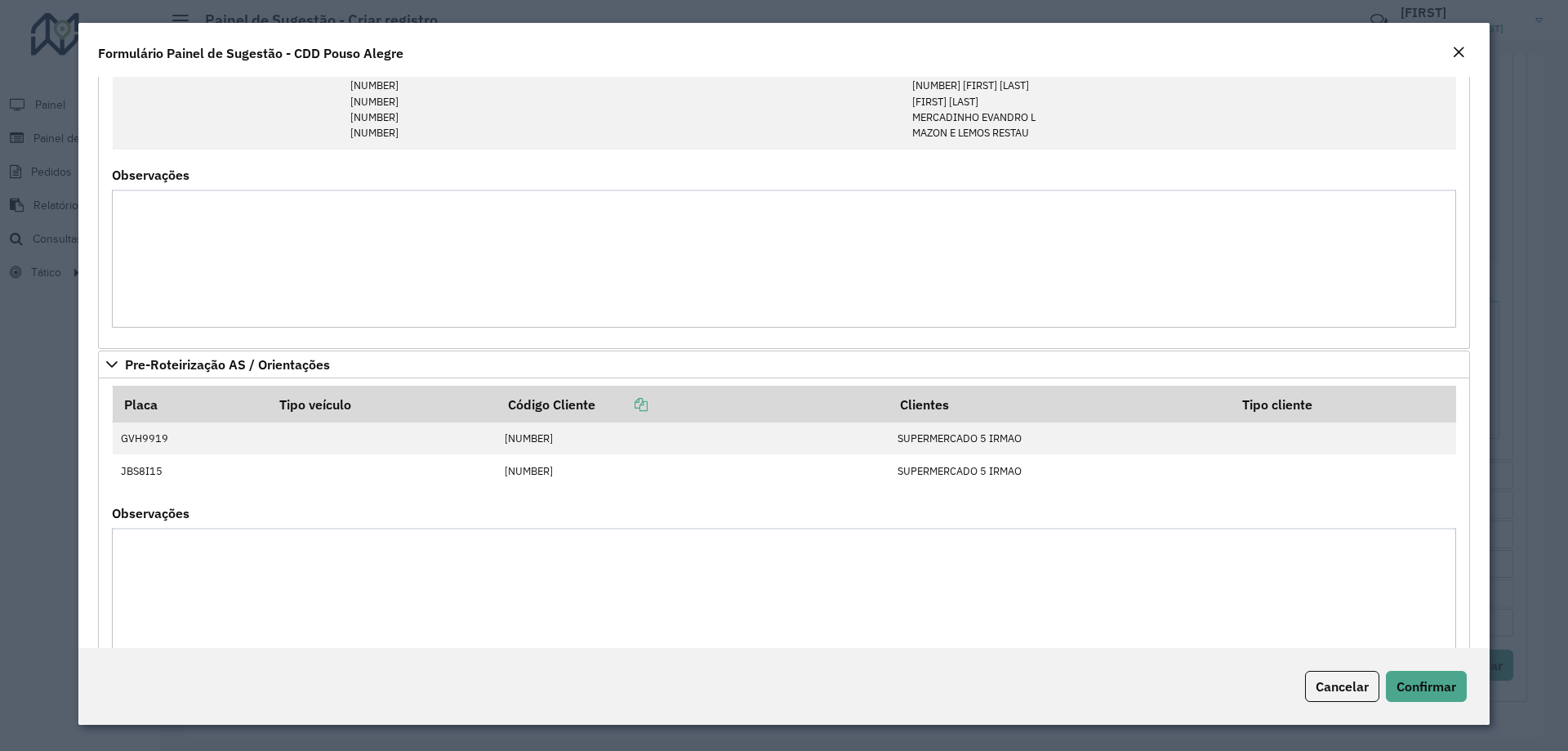 scroll, scrollTop: 878, scrollLeft: 0, axis: vertical 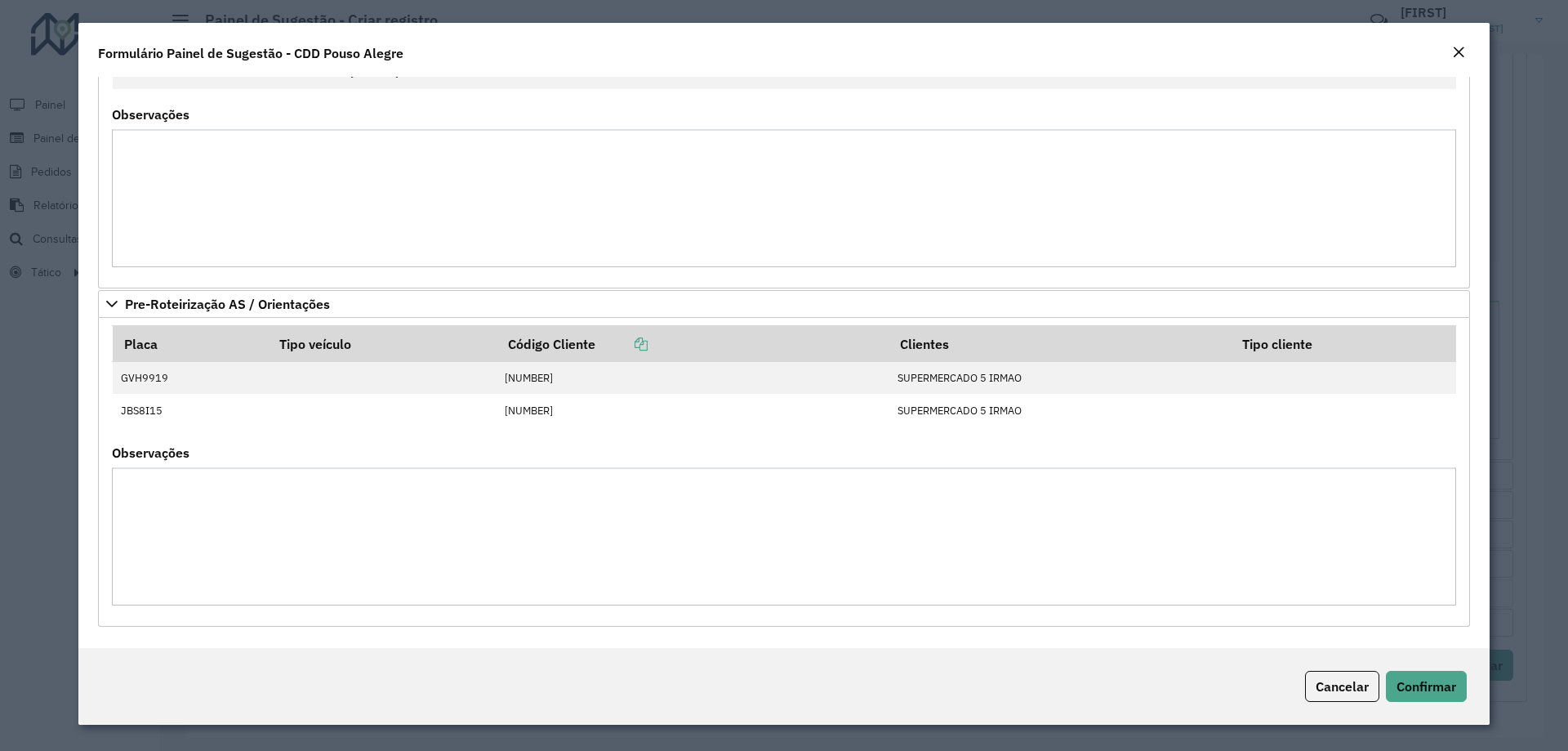 click on "Observações" at bounding box center [784, 536] 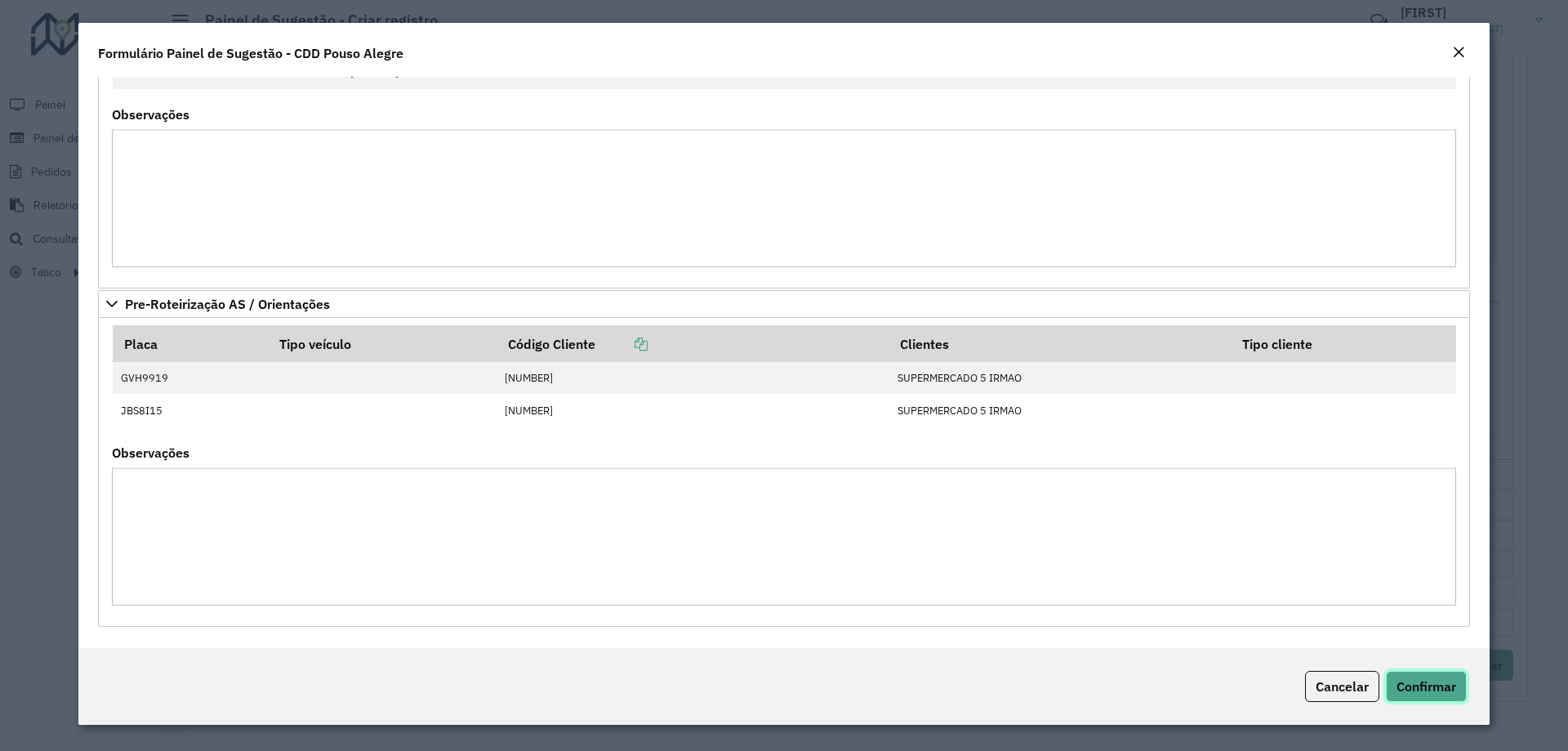 click on "Confirmar" 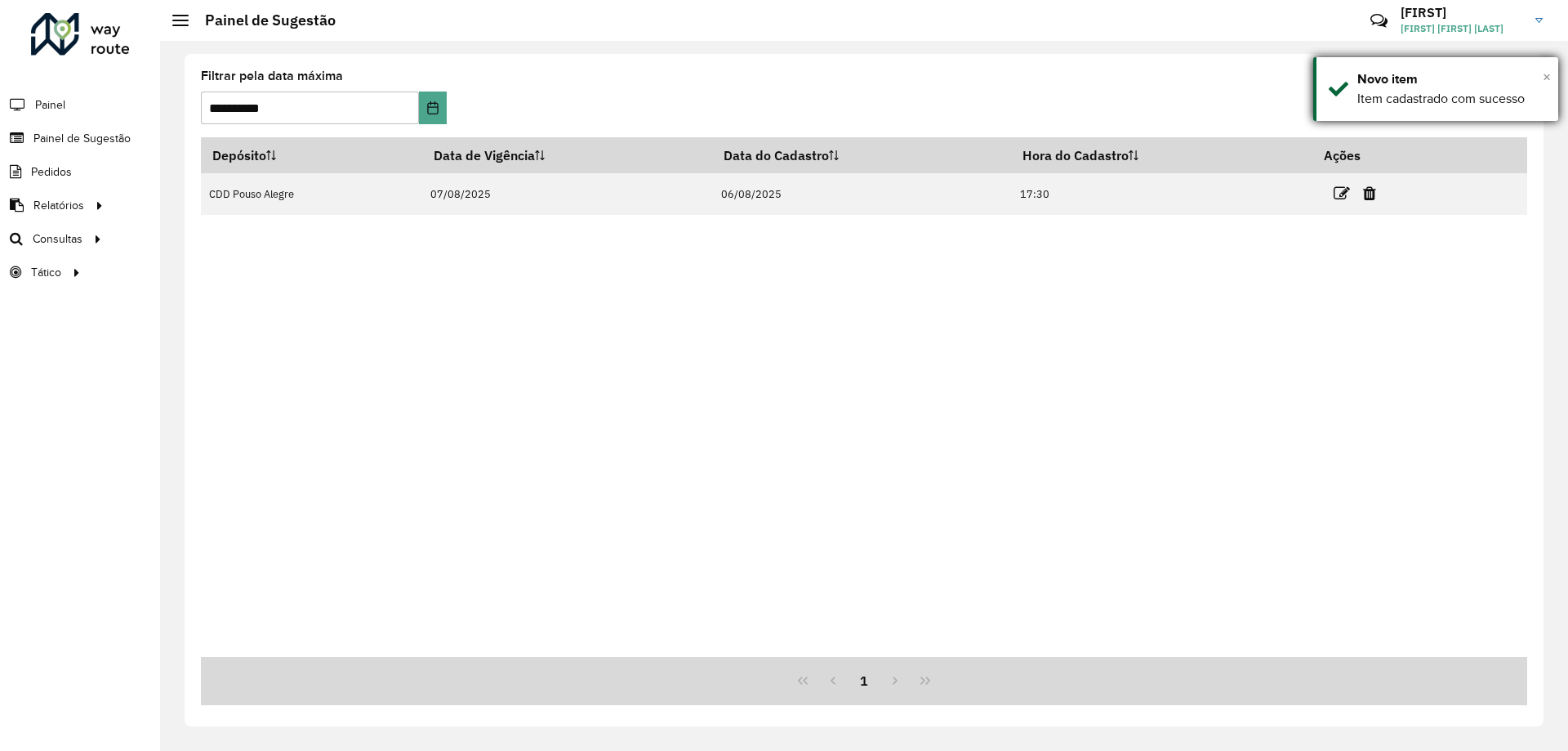 click on "×" at bounding box center [1547, 77] 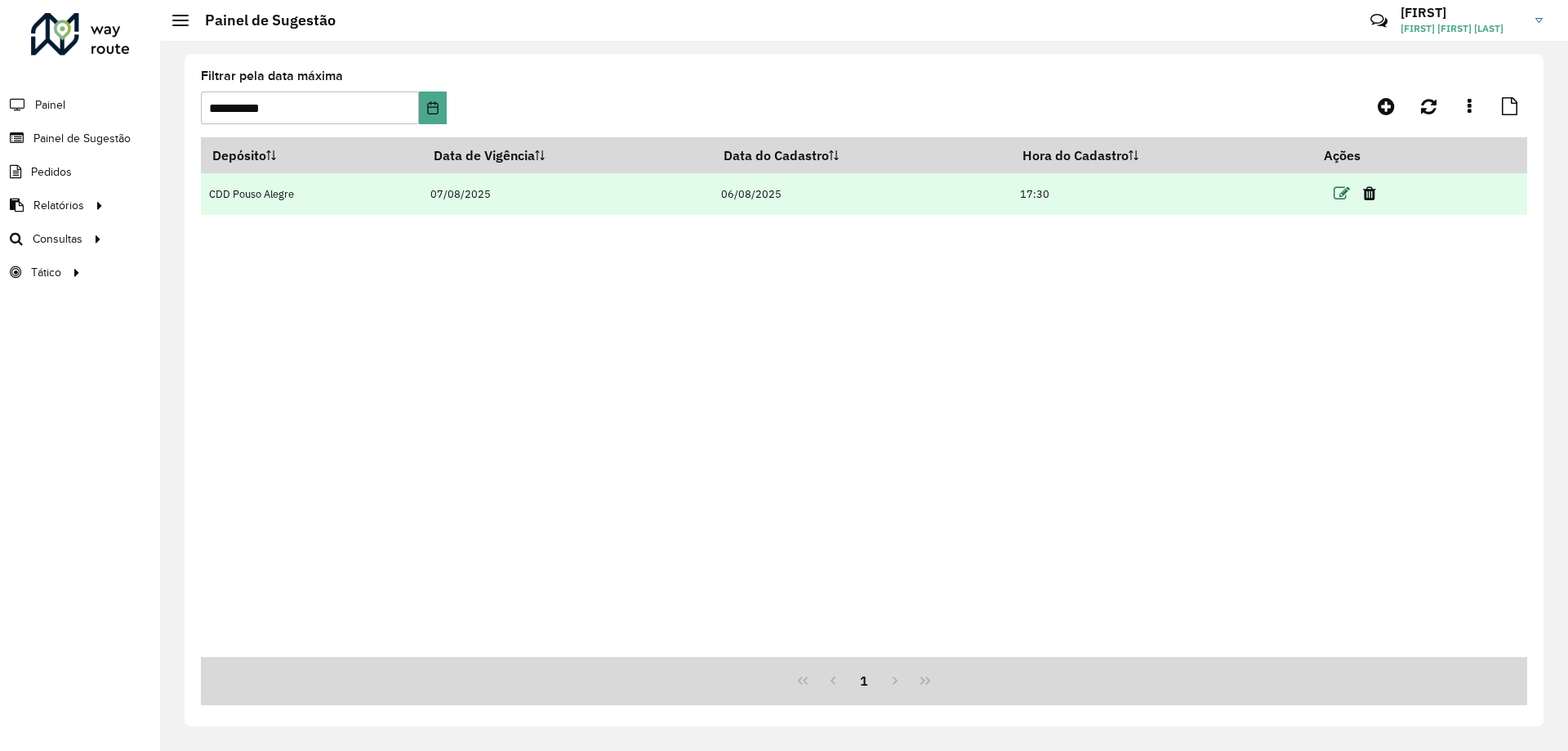 click at bounding box center [1342, 194] 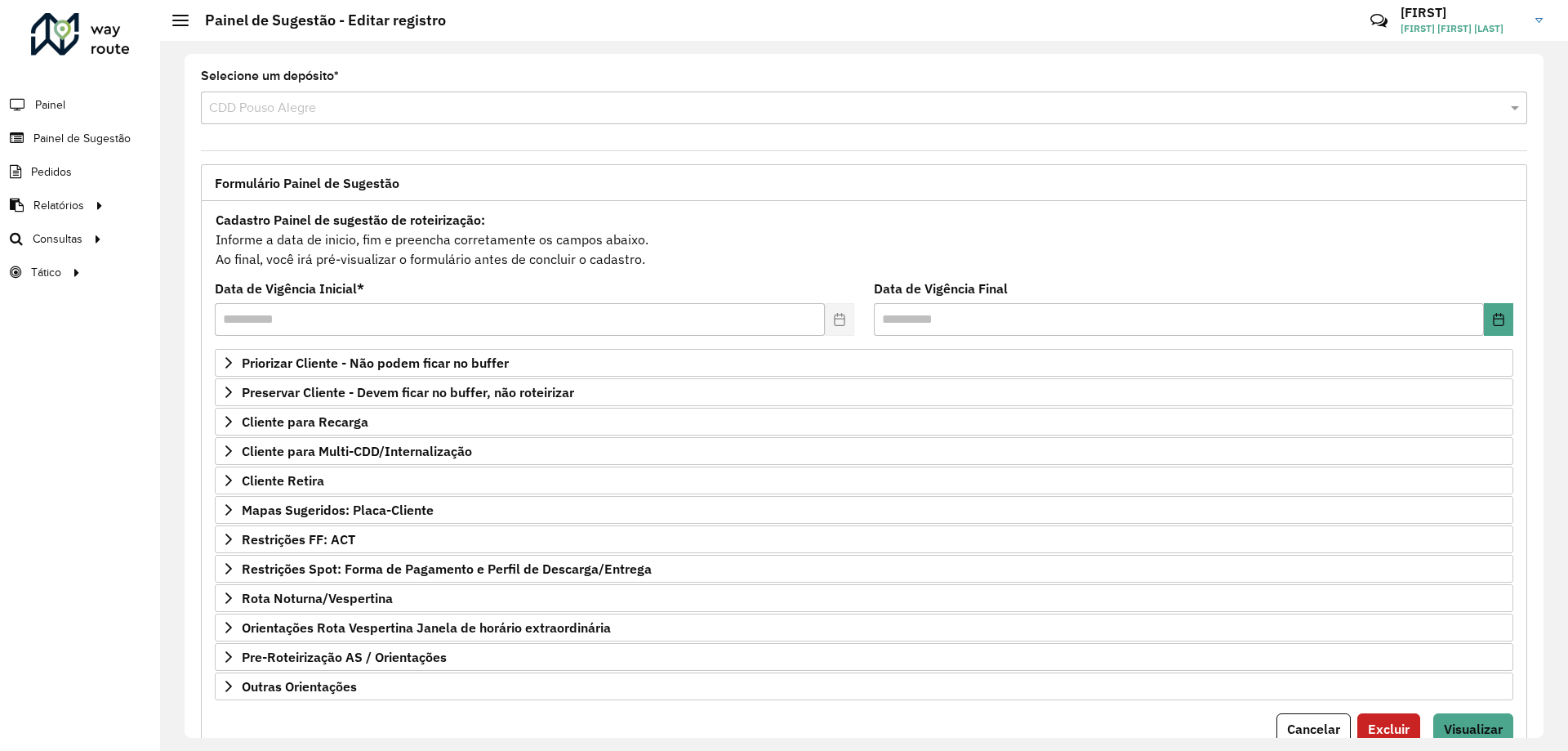 scroll, scrollTop: 64, scrollLeft: 0, axis: vertical 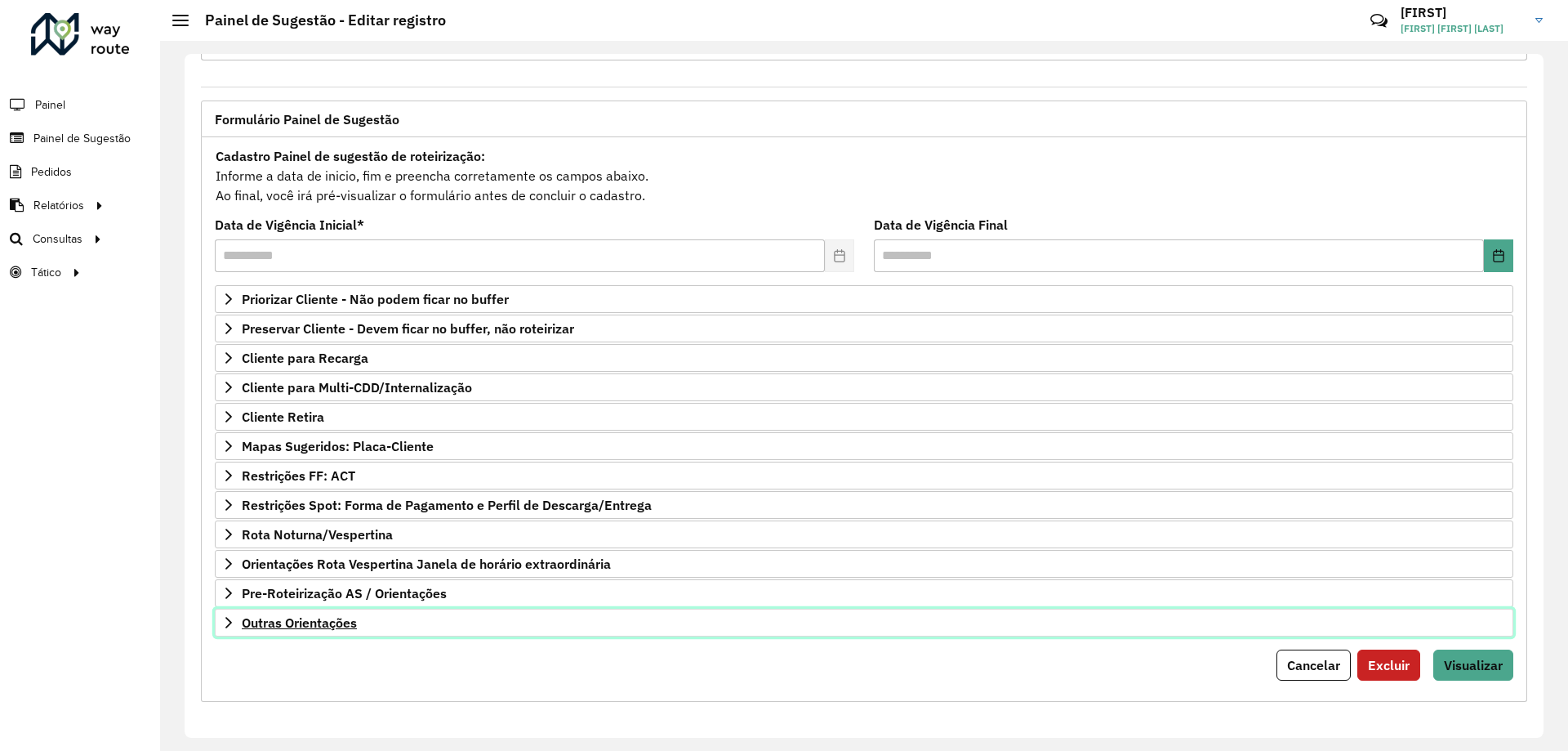 click on "Outras Orientações" at bounding box center (299, 623) 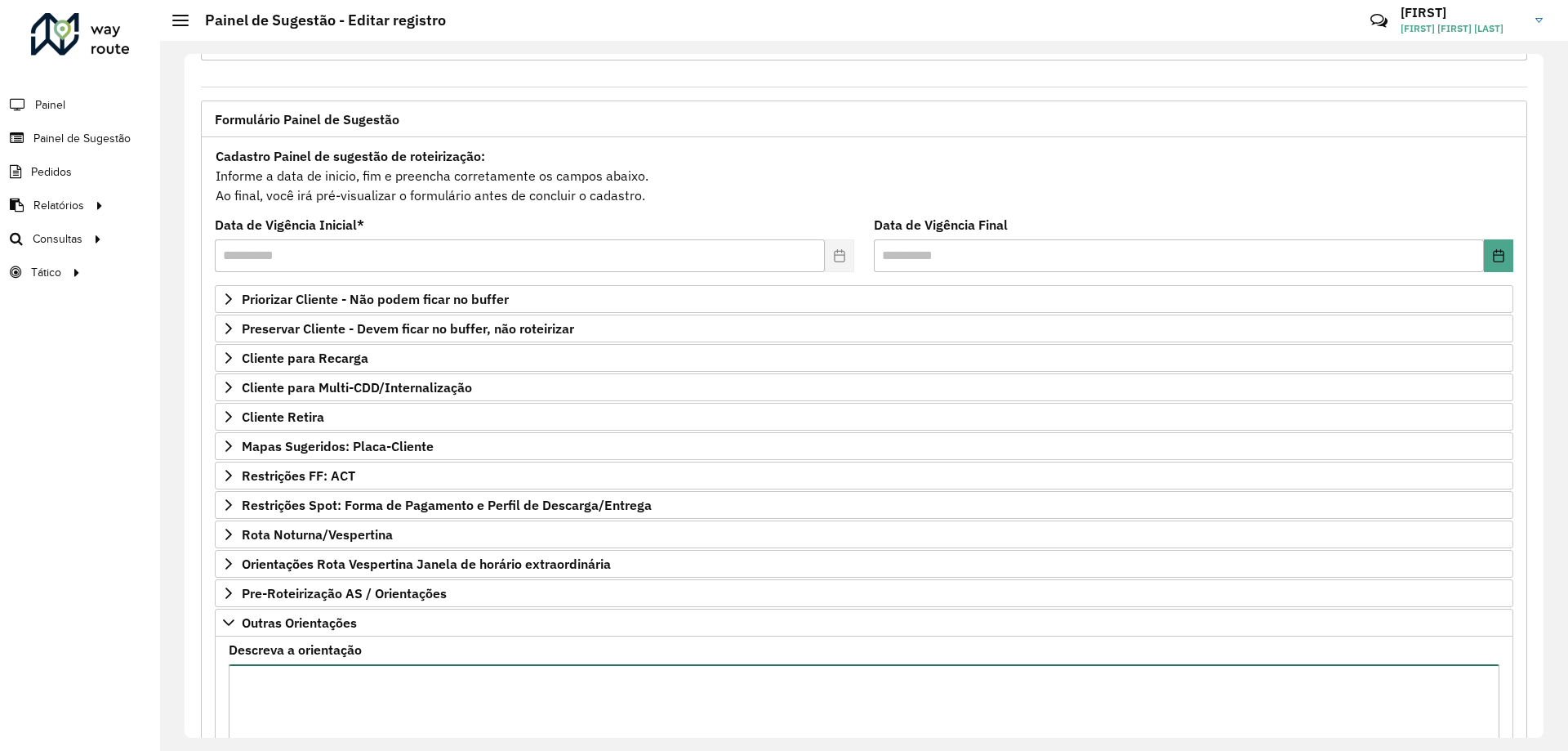 click on "Descreva a orientação" at bounding box center (864, 733) 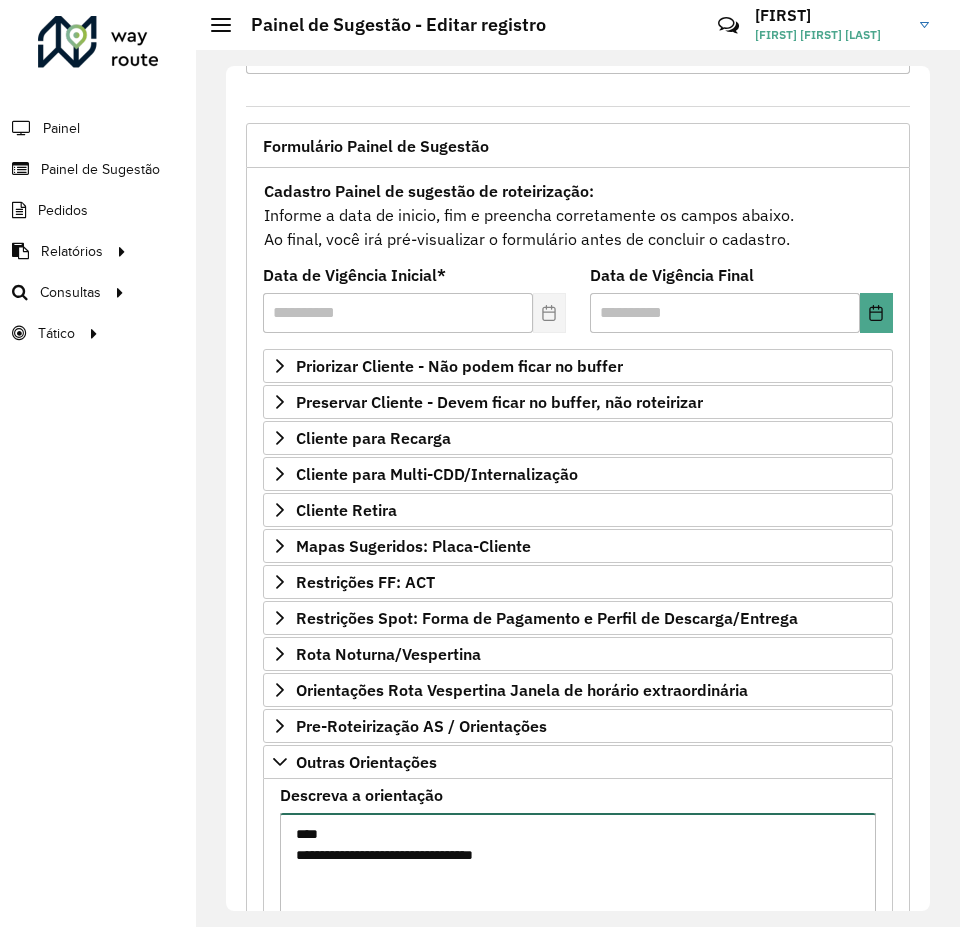 click on "**********" at bounding box center [578, 897] 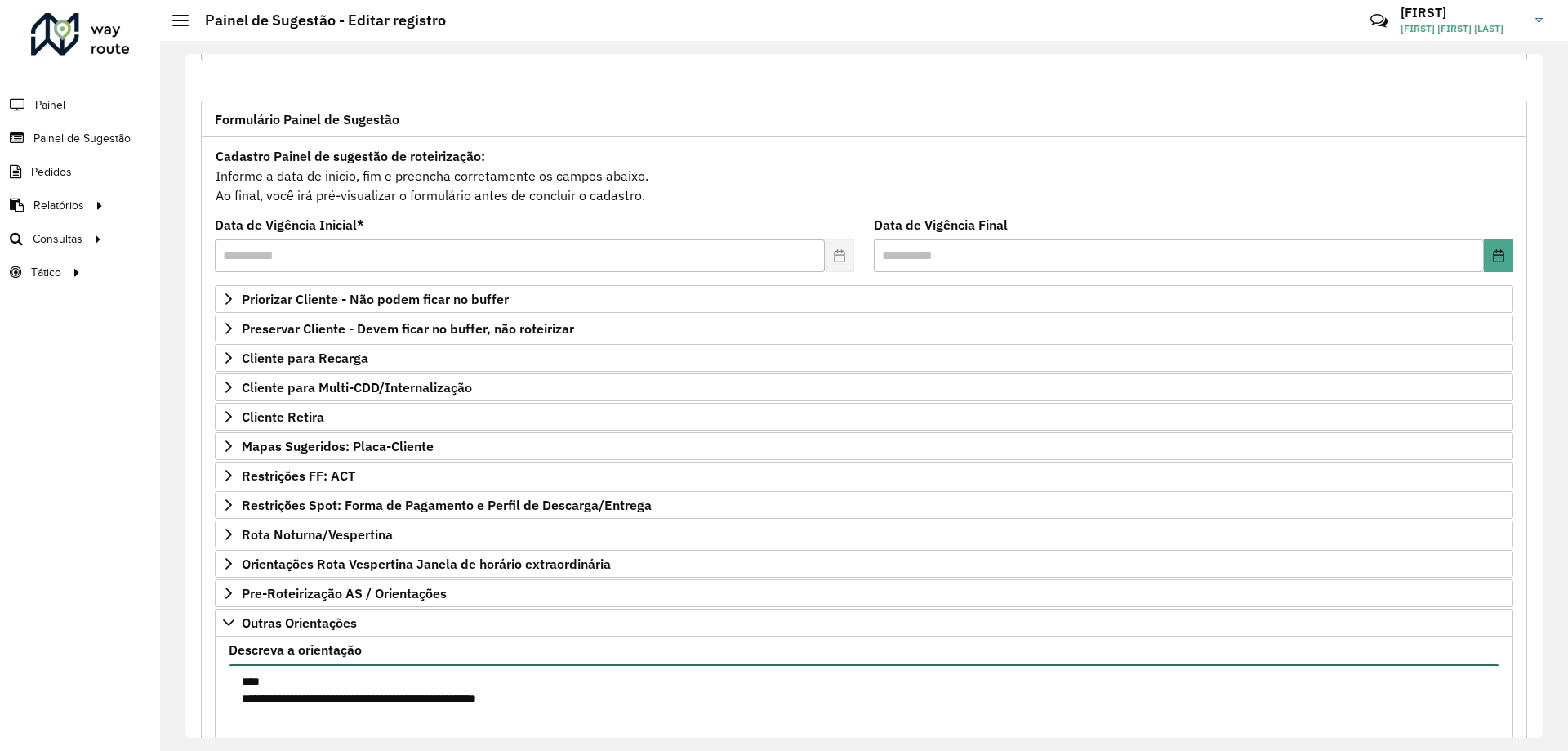 click on "**********" at bounding box center (864, 733) 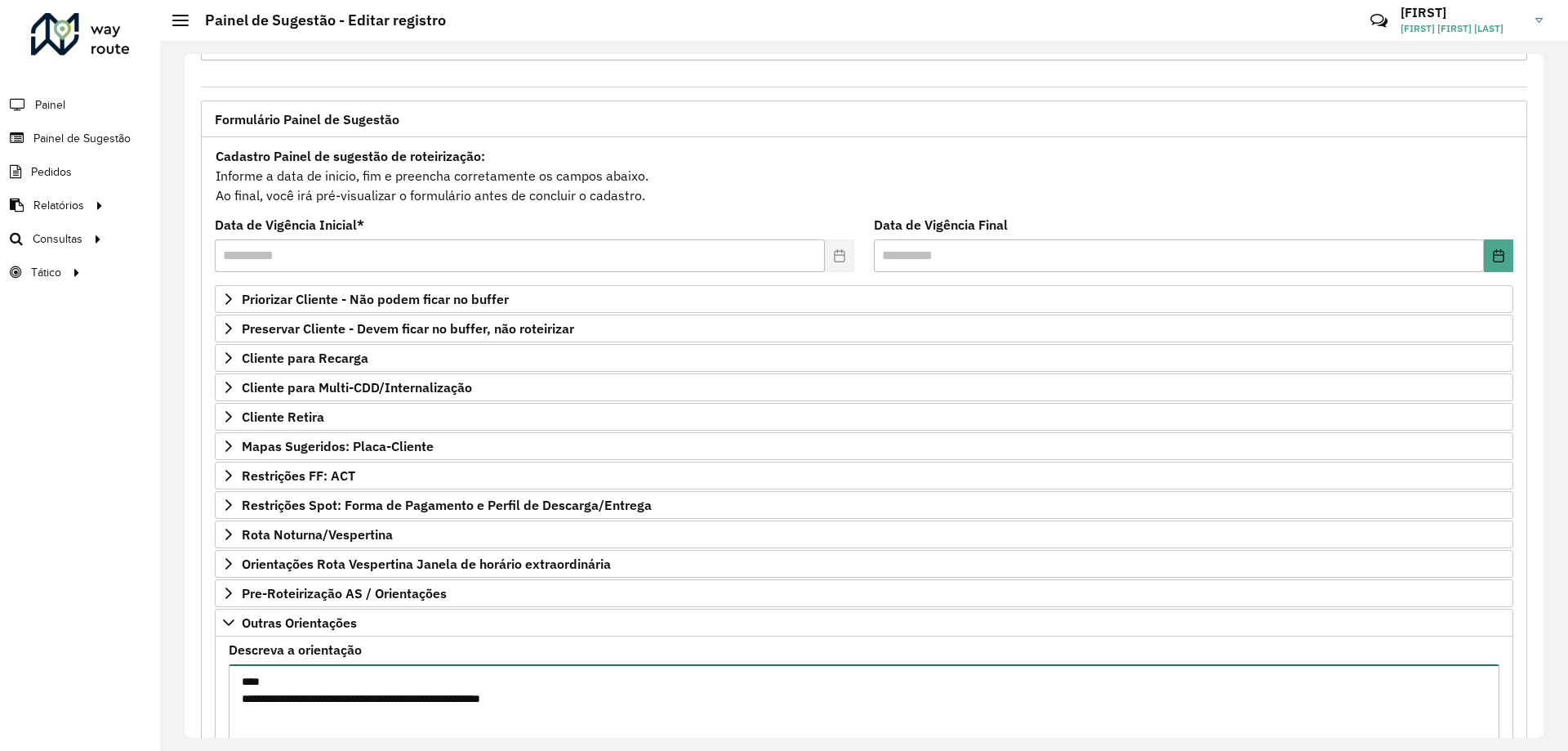 click on "**********" at bounding box center [864, 733] 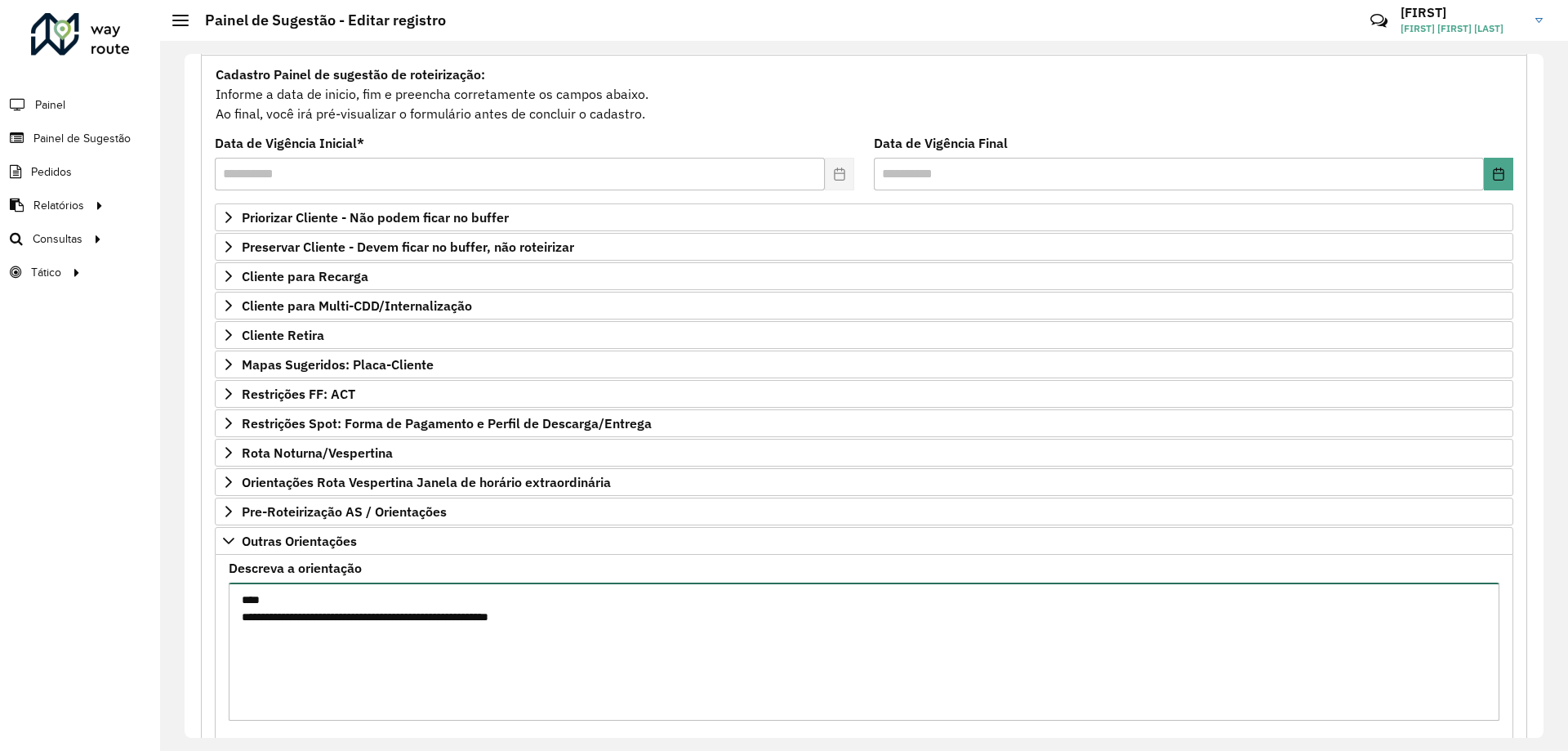 scroll, scrollTop: 251, scrollLeft: 0, axis: vertical 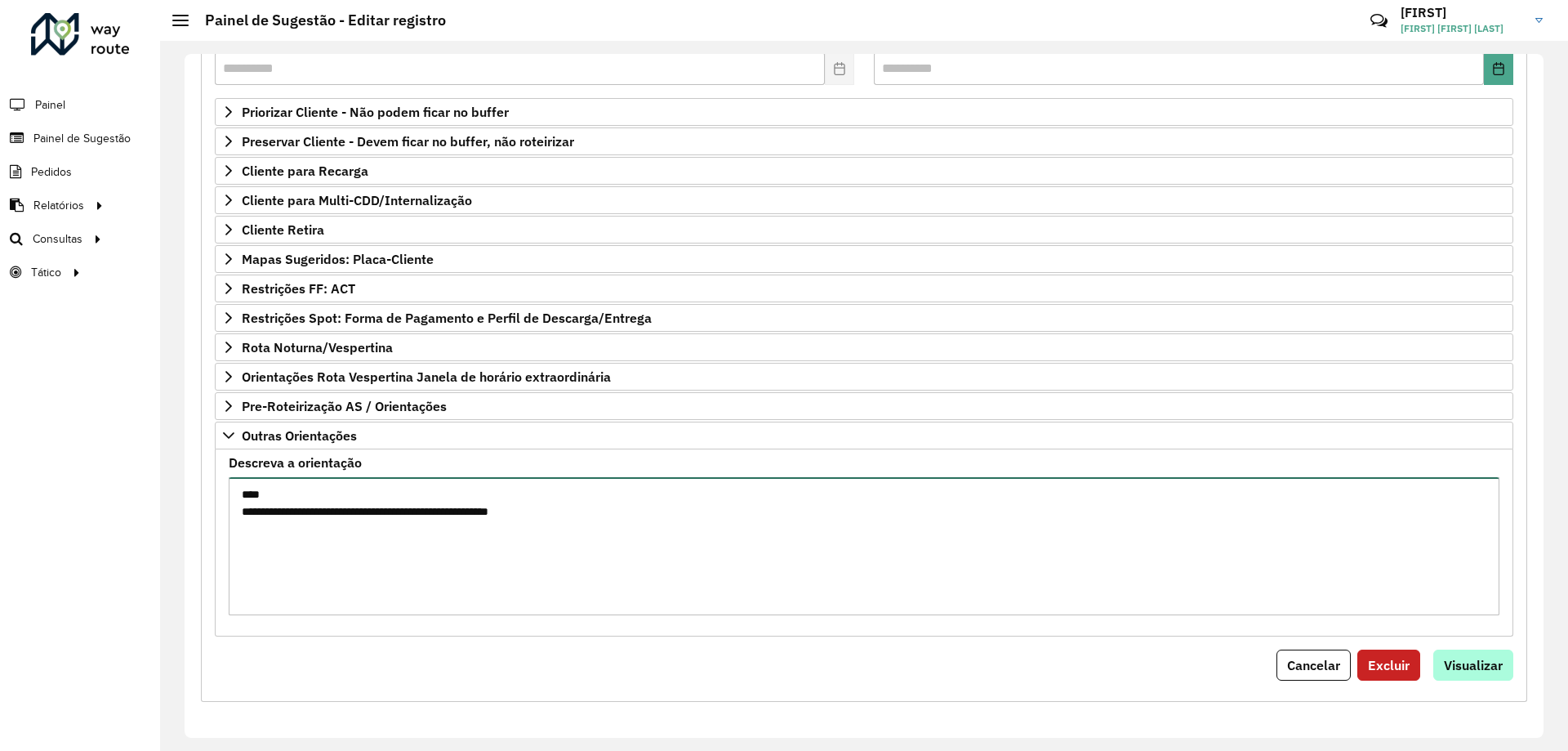 type on "**********" 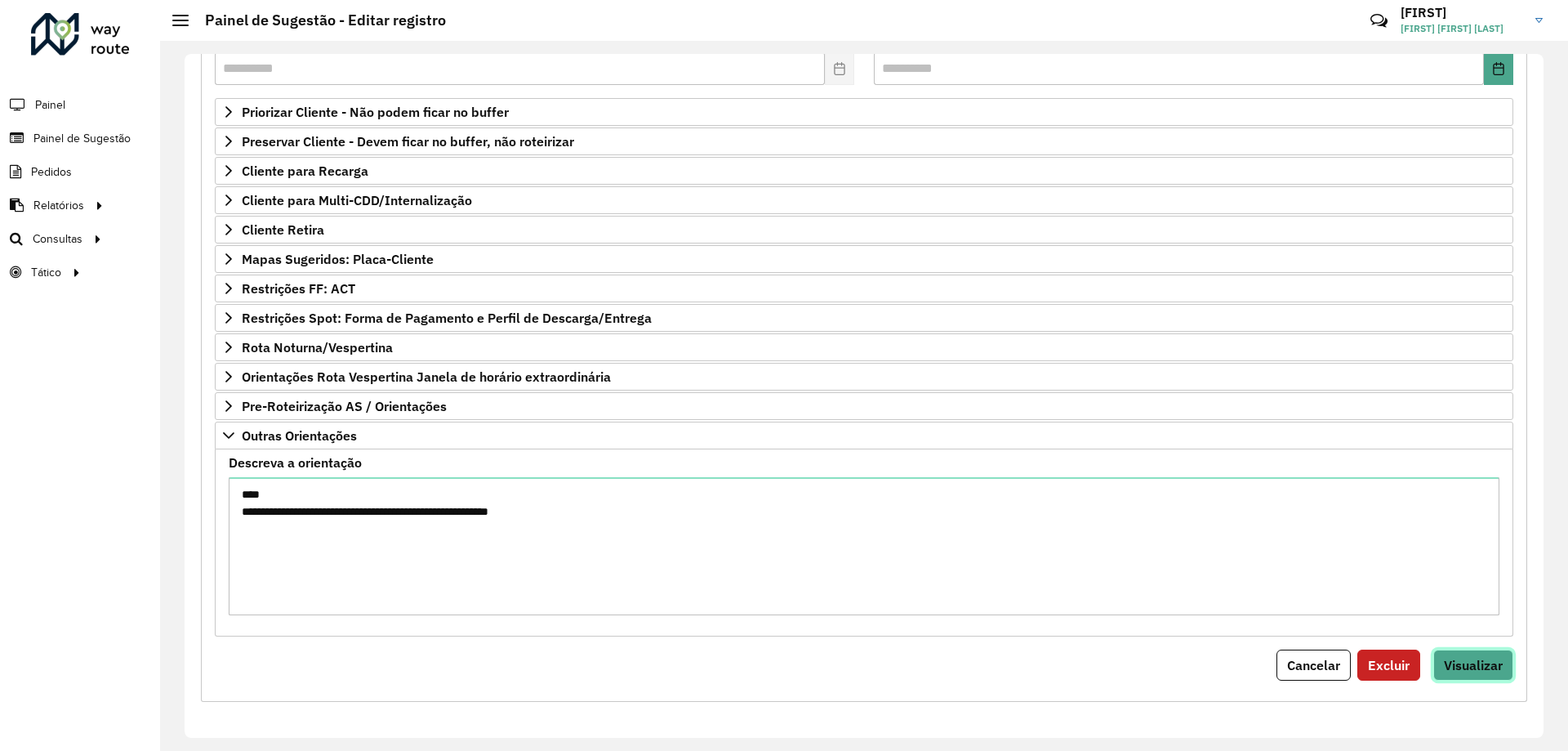 click on "Visualizar" at bounding box center (1473, 665) 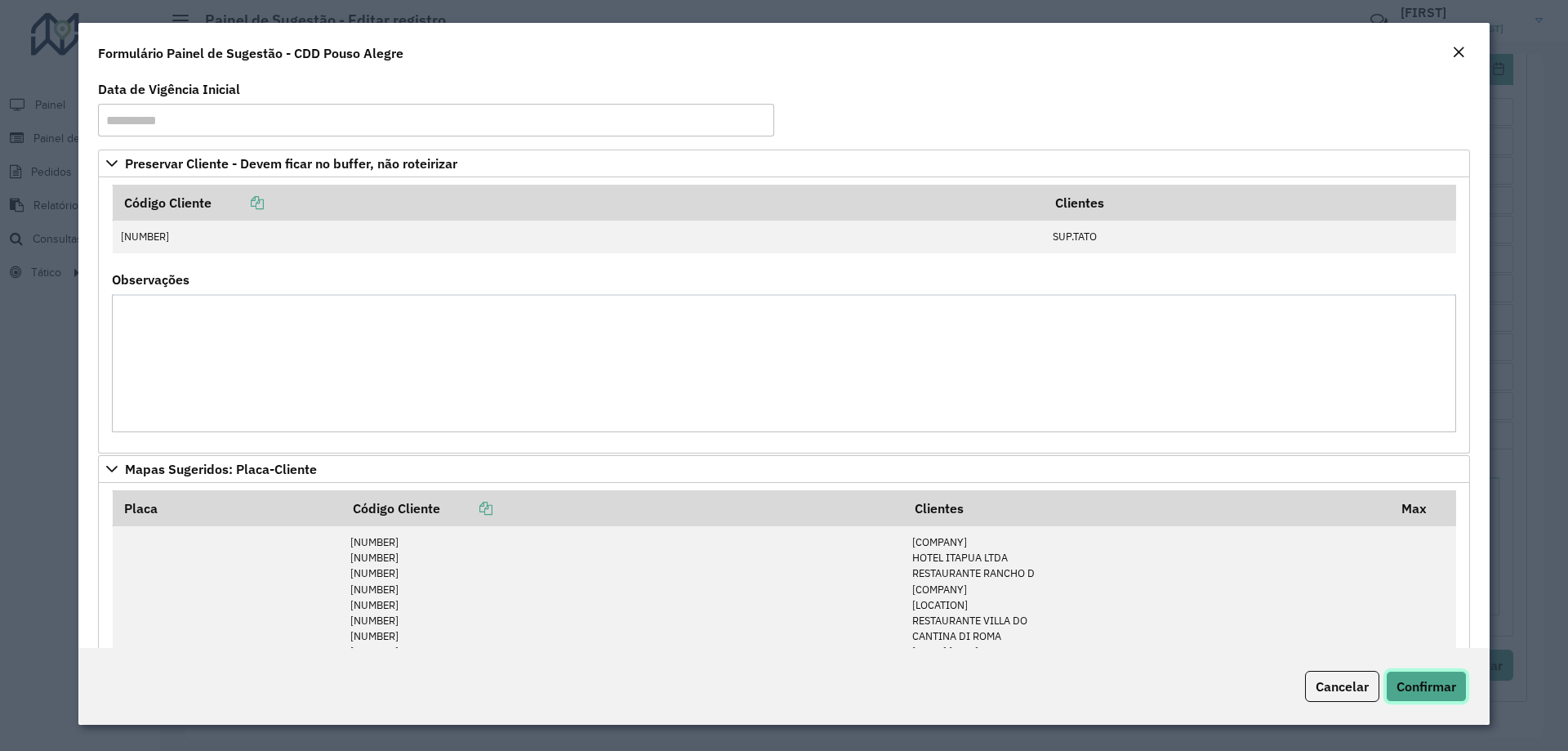 click on "Confirmar" 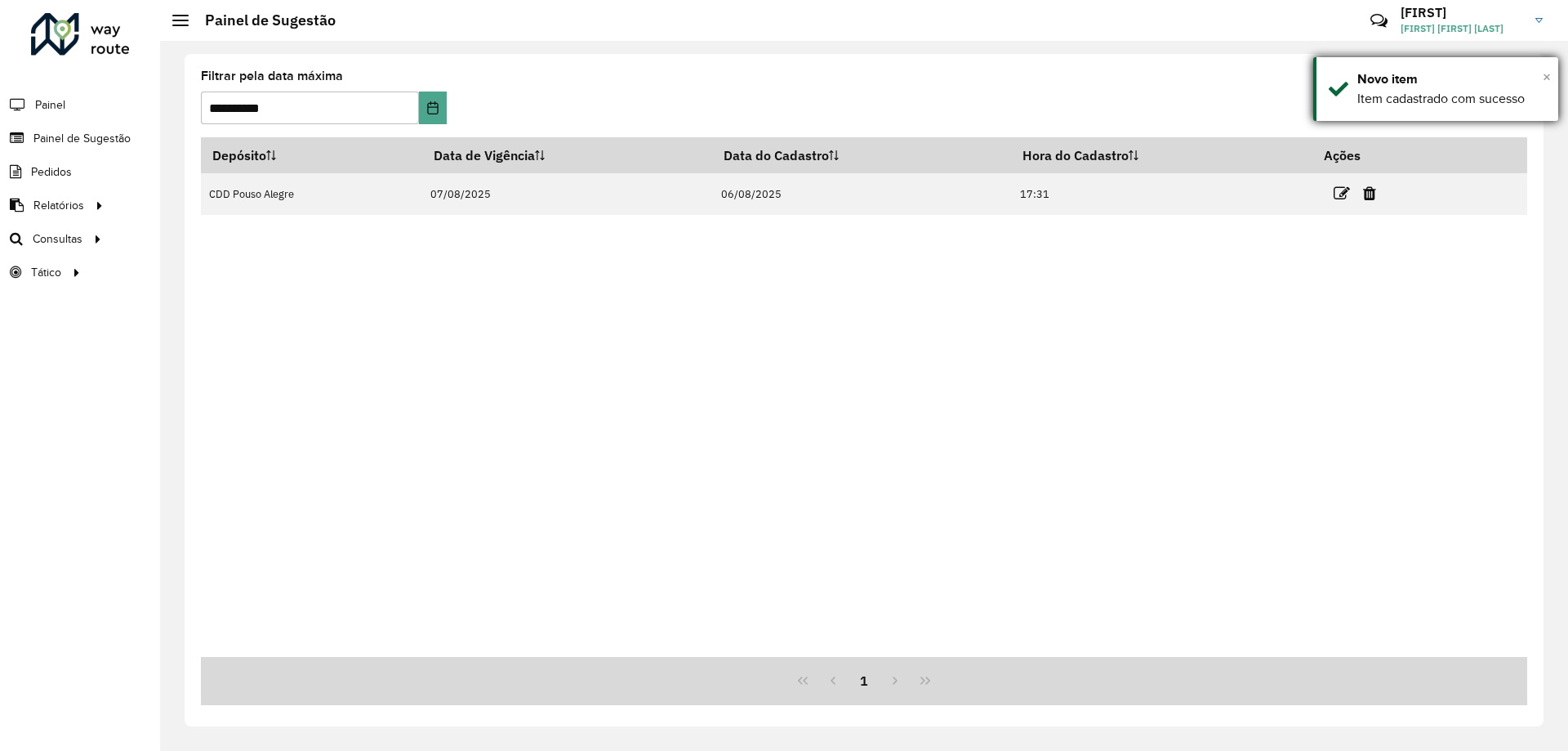 click on "×" at bounding box center [1547, 77] 